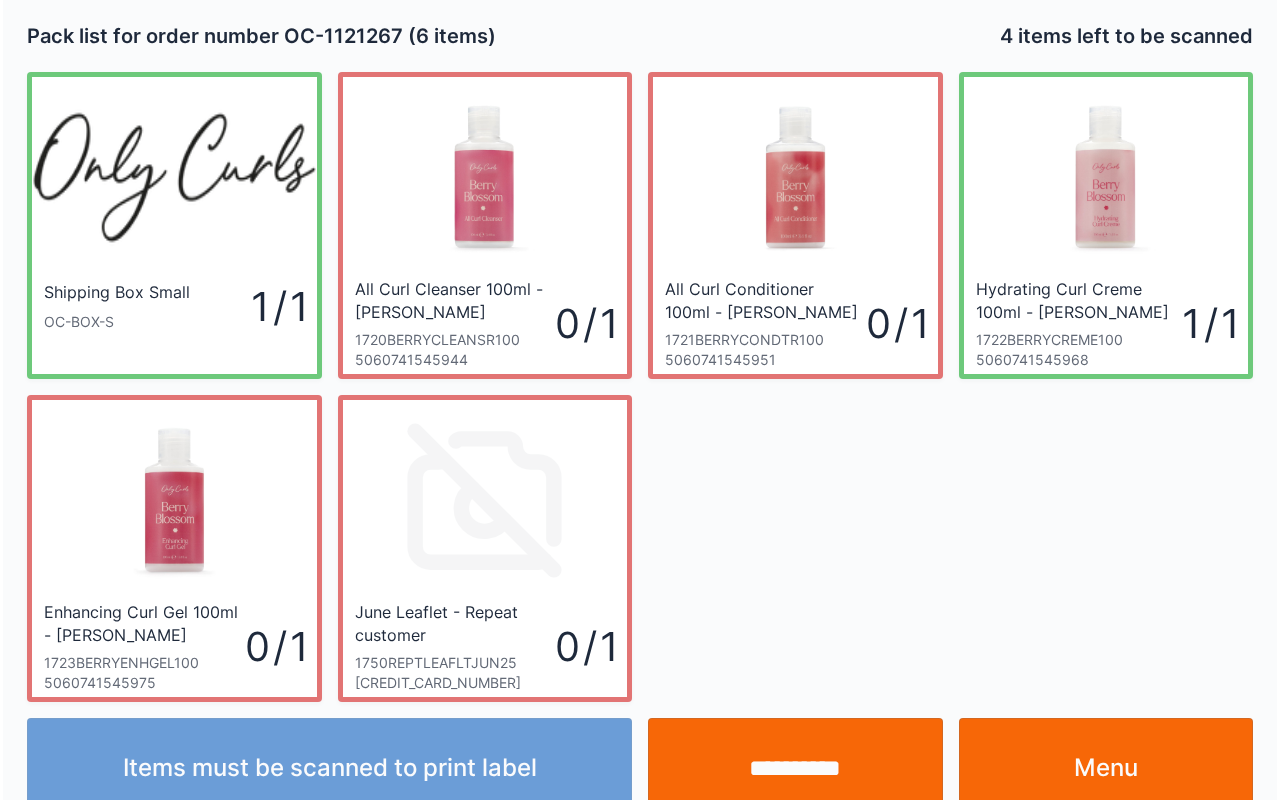 scroll, scrollTop: 36, scrollLeft: 0, axis: vertical 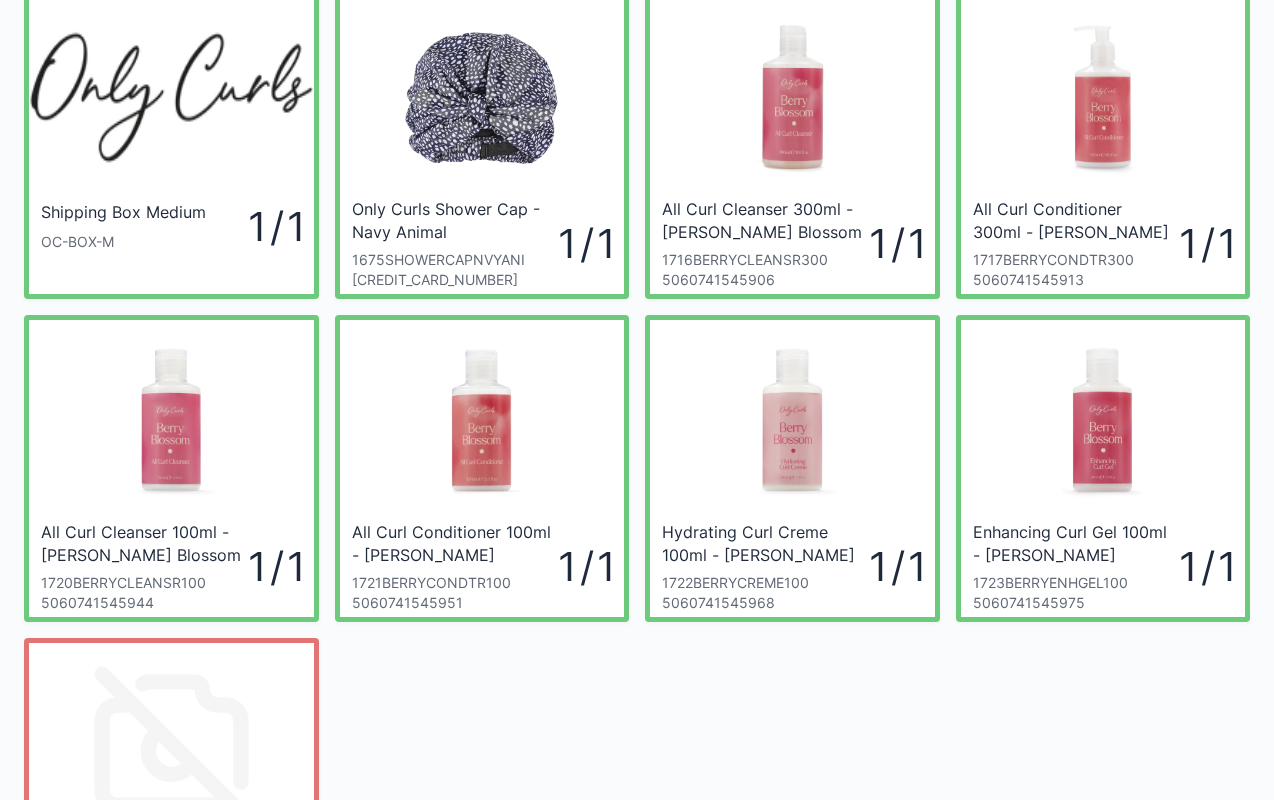 click on "5060741545951" at bounding box center (455, 603) 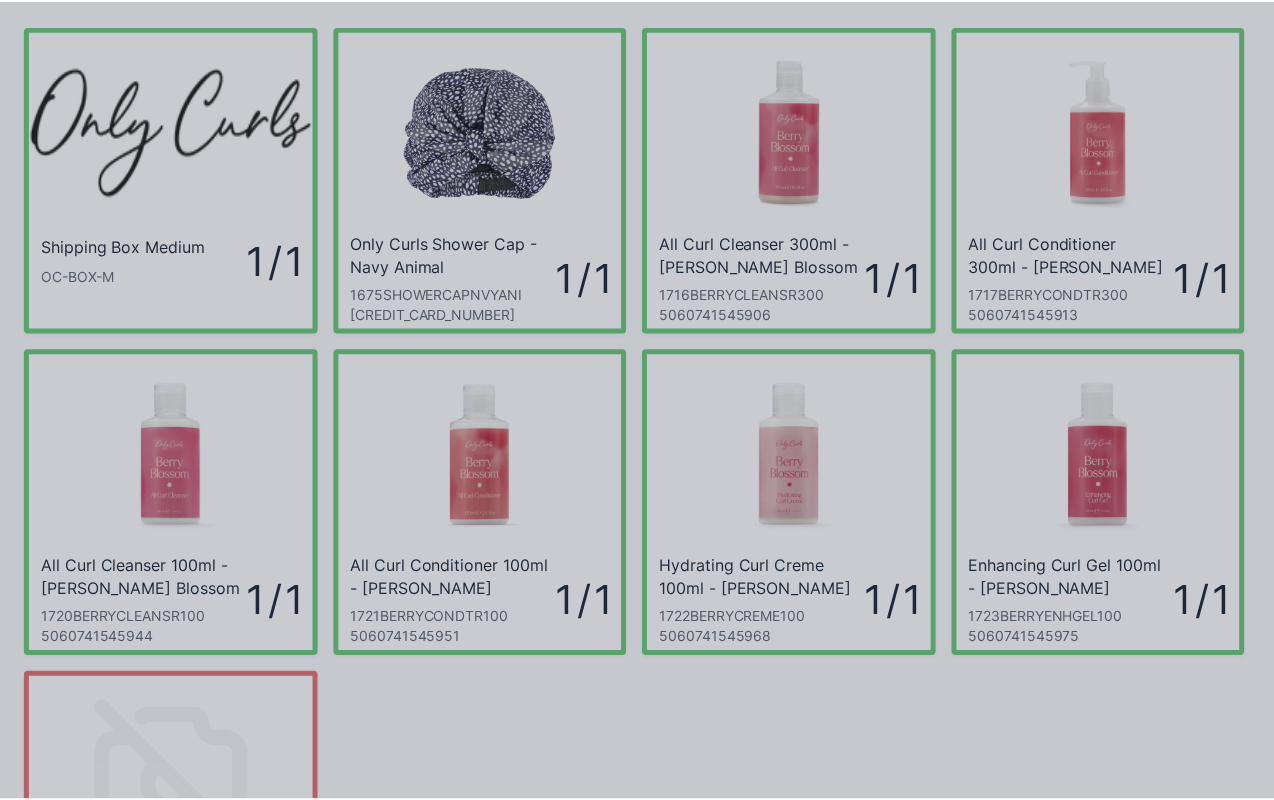 scroll, scrollTop: 0, scrollLeft: 0, axis: both 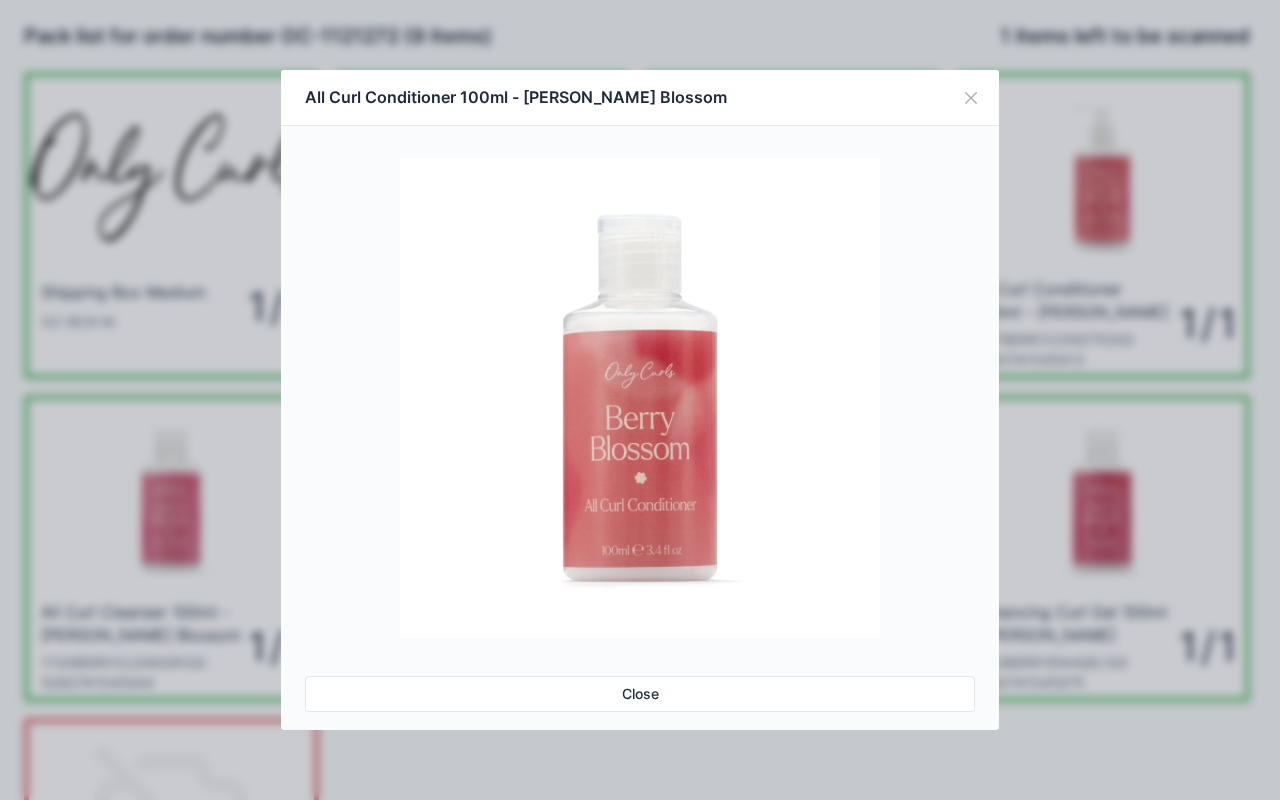 click on "Close" at bounding box center [640, 694] 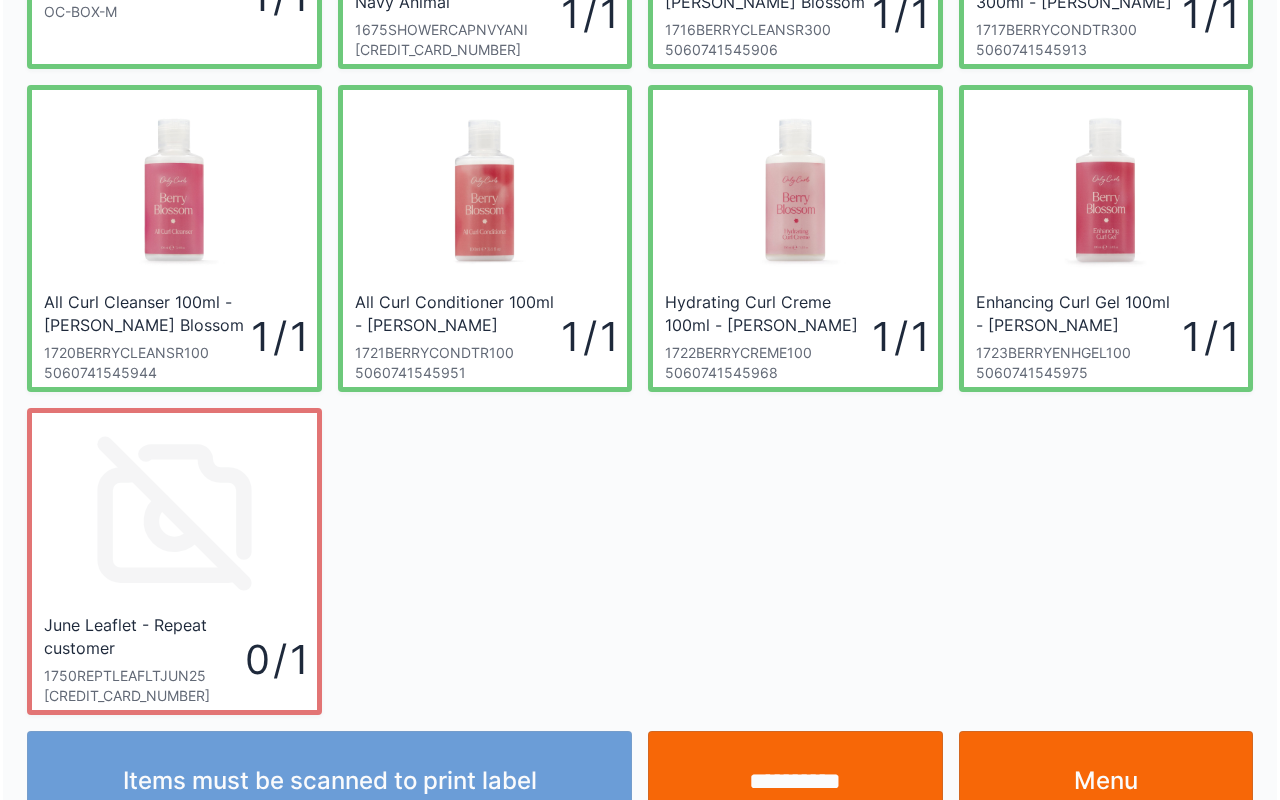 scroll, scrollTop: 359, scrollLeft: 0, axis: vertical 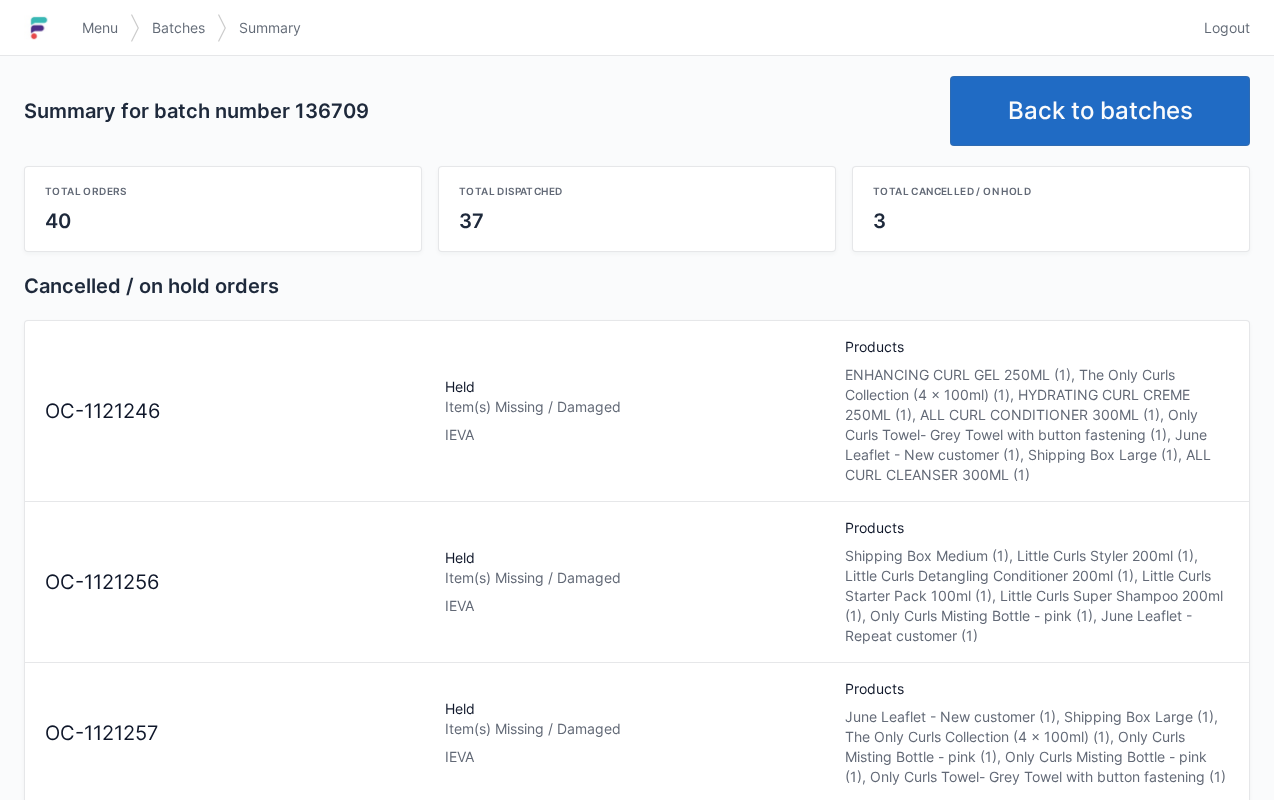 click on "Back to batches" at bounding box center [1100, 111] 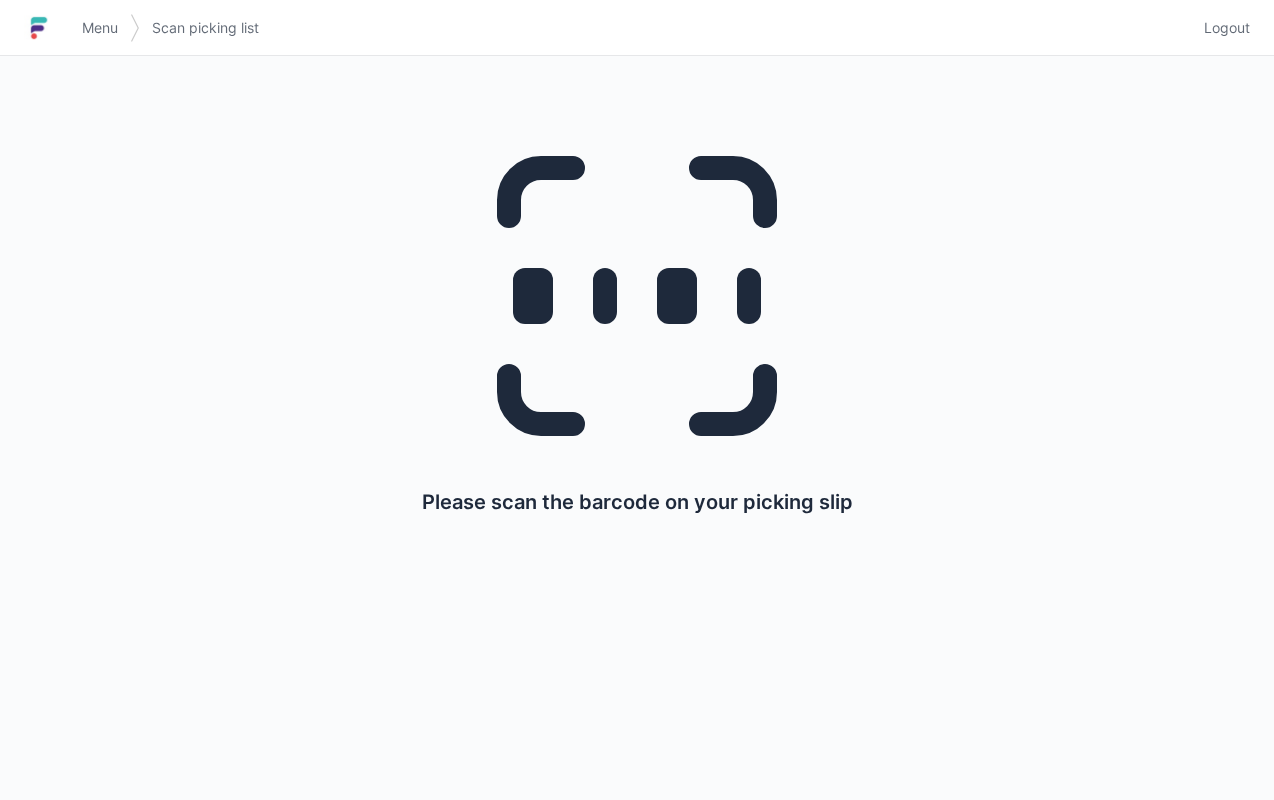 scroll, scrollTop: 0, scrollLeft: 0, axis: both 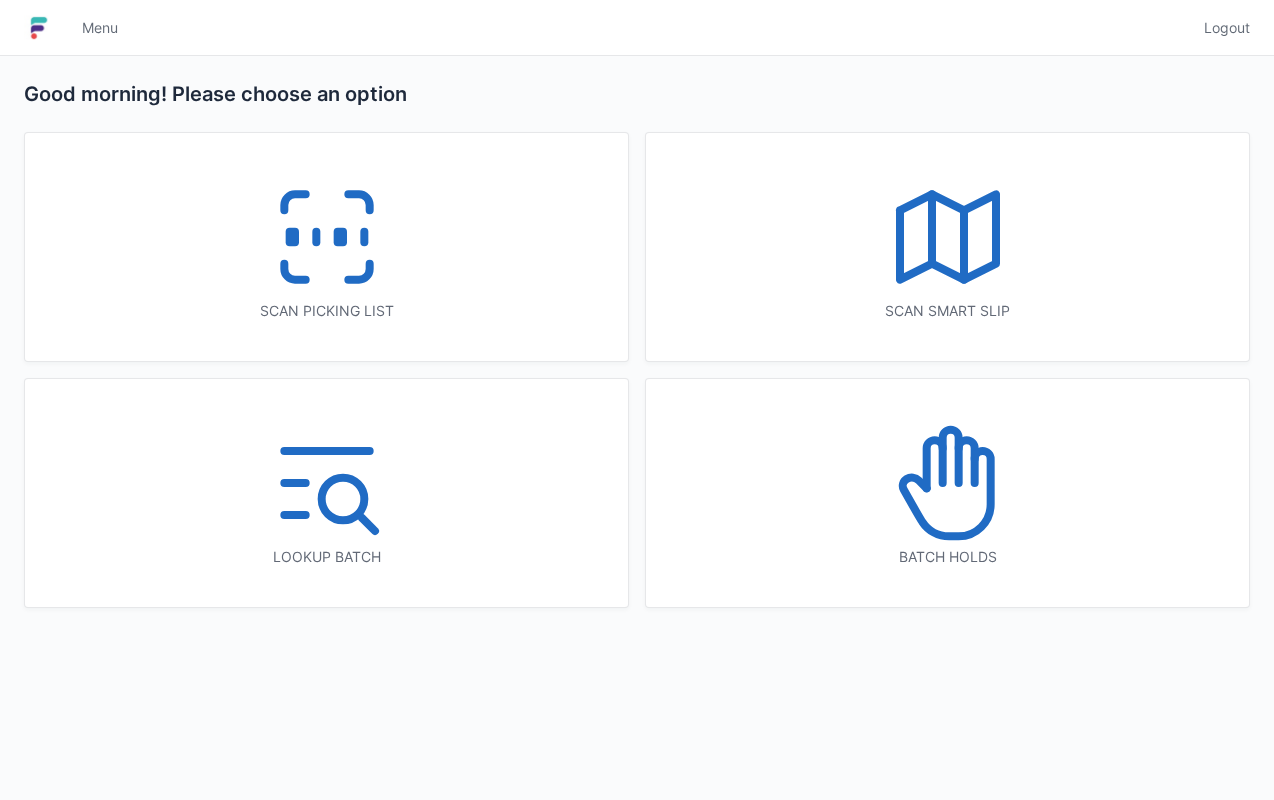 click 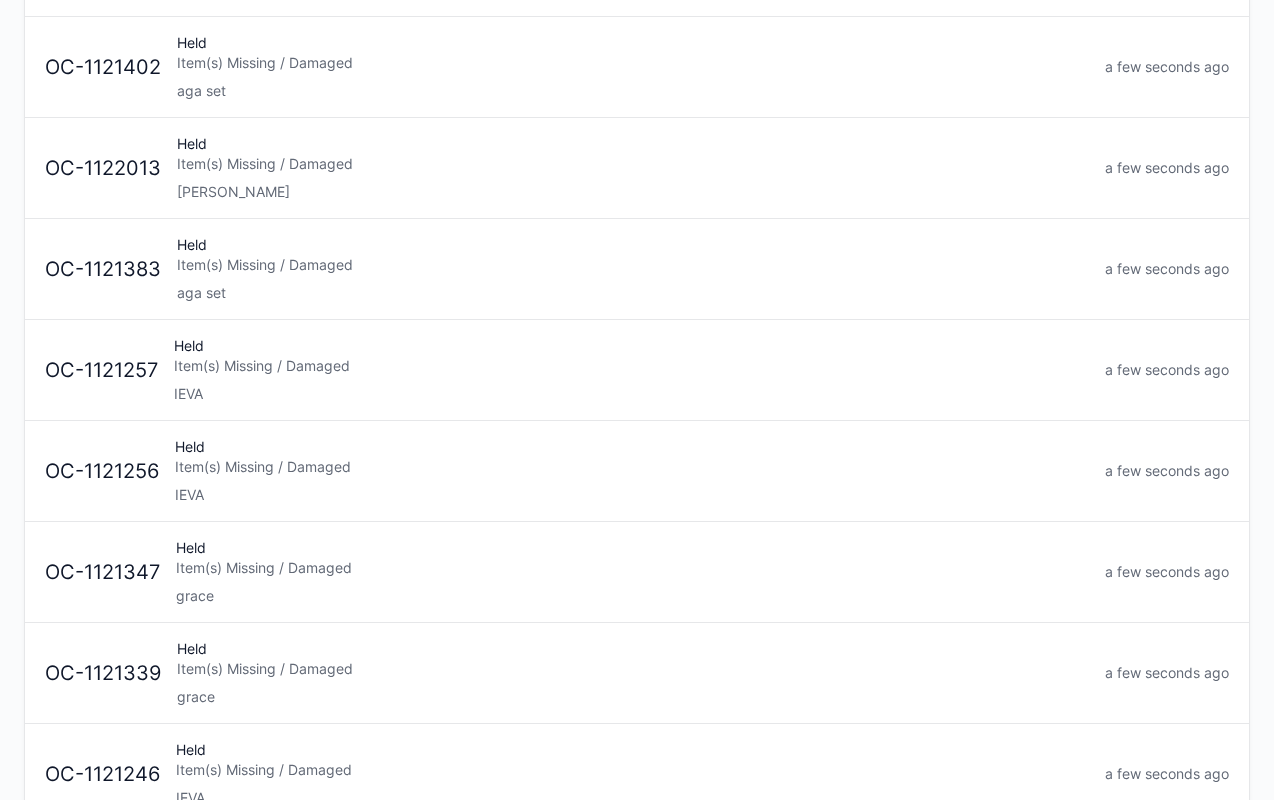 scroll, scrollTop: 516, scrollLeft: 0, axis: vertical 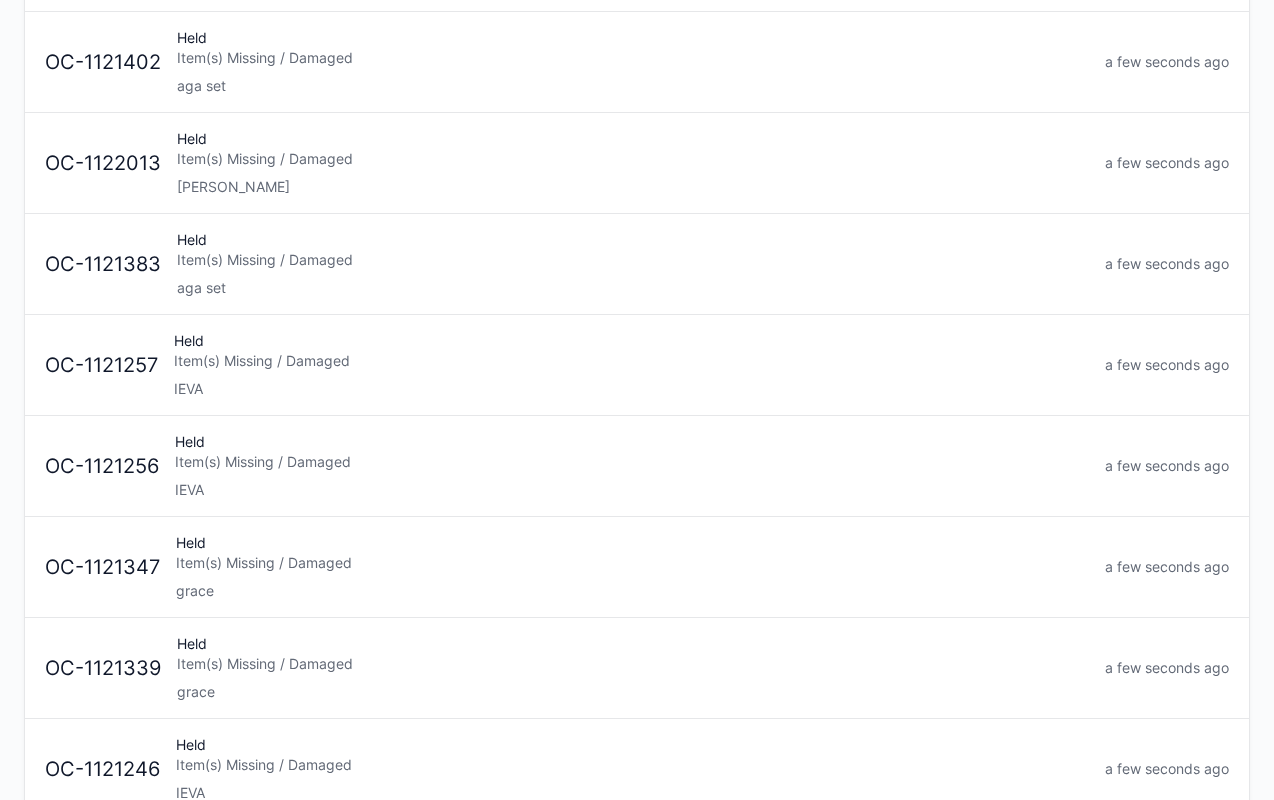 click on "Item(s) Missing / Damaged" at bounding box center [631, 361] 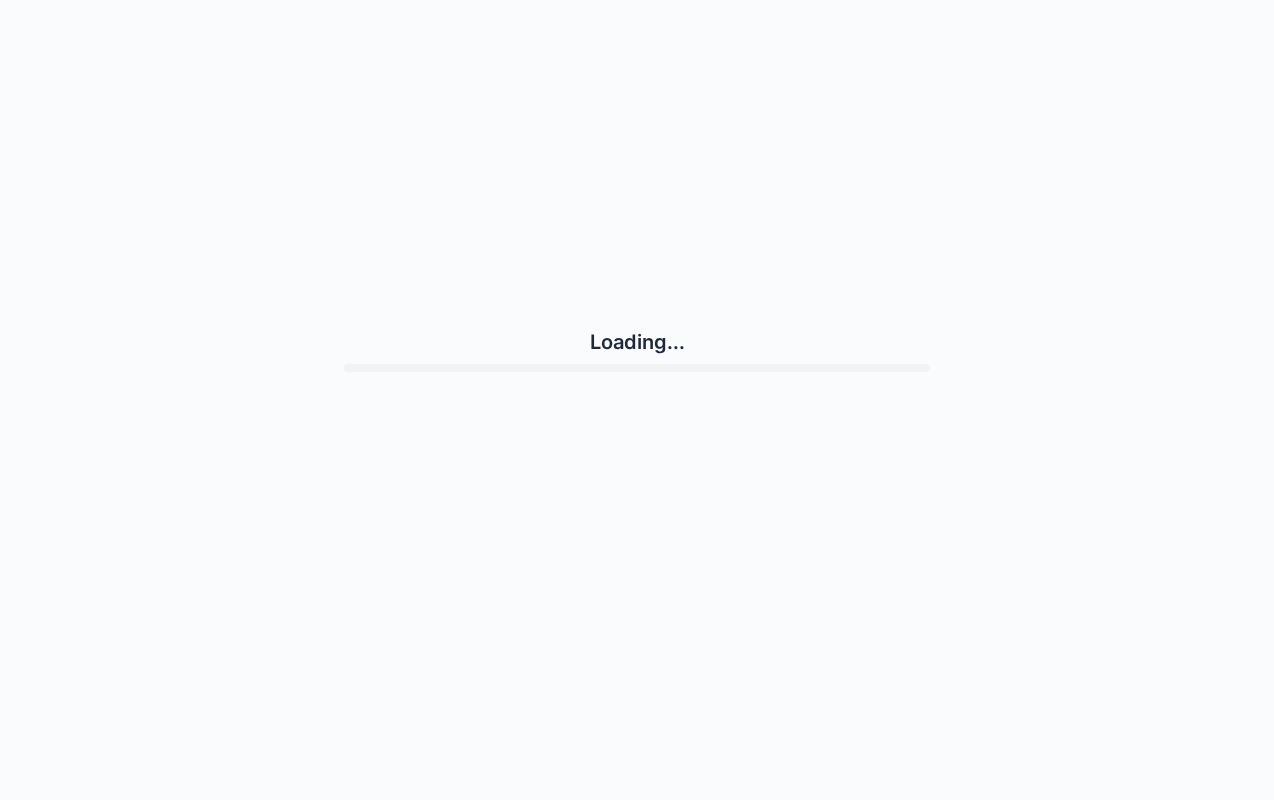 scroll, scrollTop: 0, scrollLeft: 0, axis: both 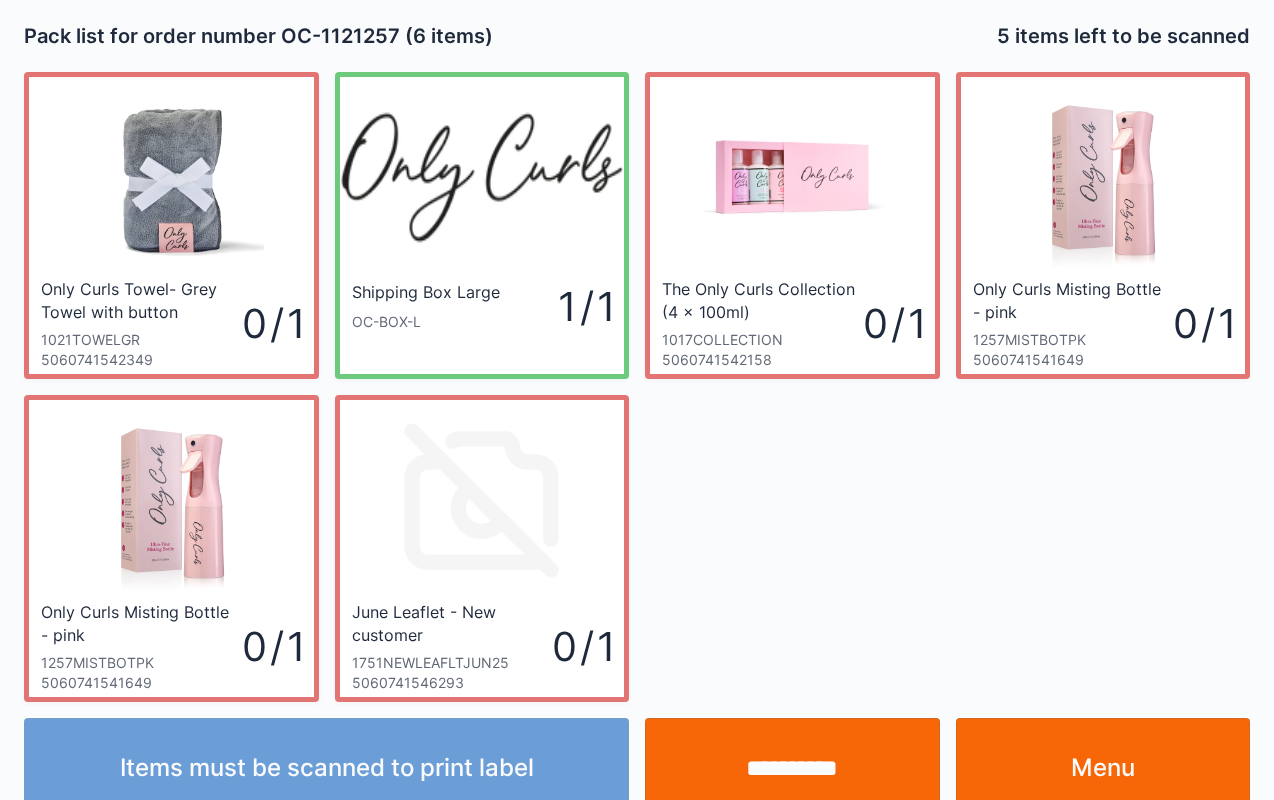 click on "Menu" at bounding box center [1103, 768] 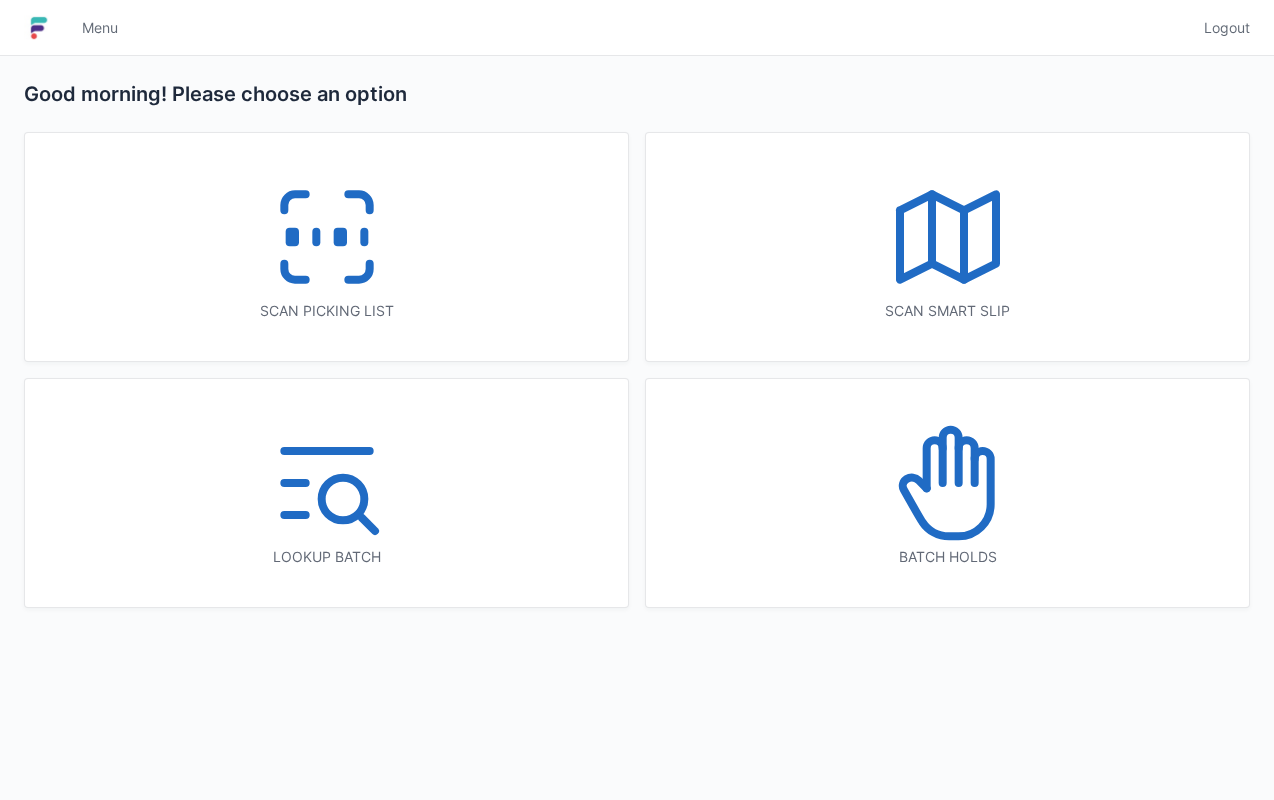 scroll, scrollTop: 0, scrollLeft: 0, axis: both 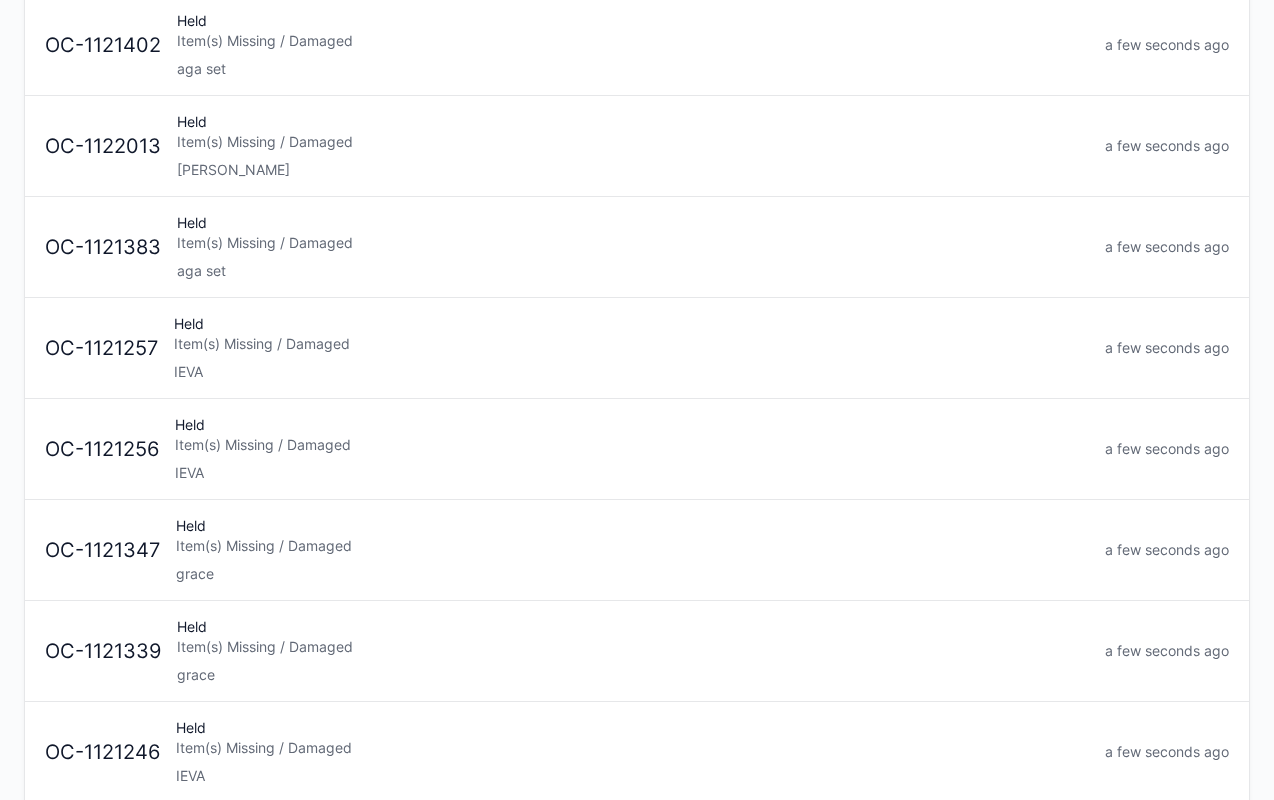 click on "Item(s) Missing / Damaged" at bounding box center [632, 445] 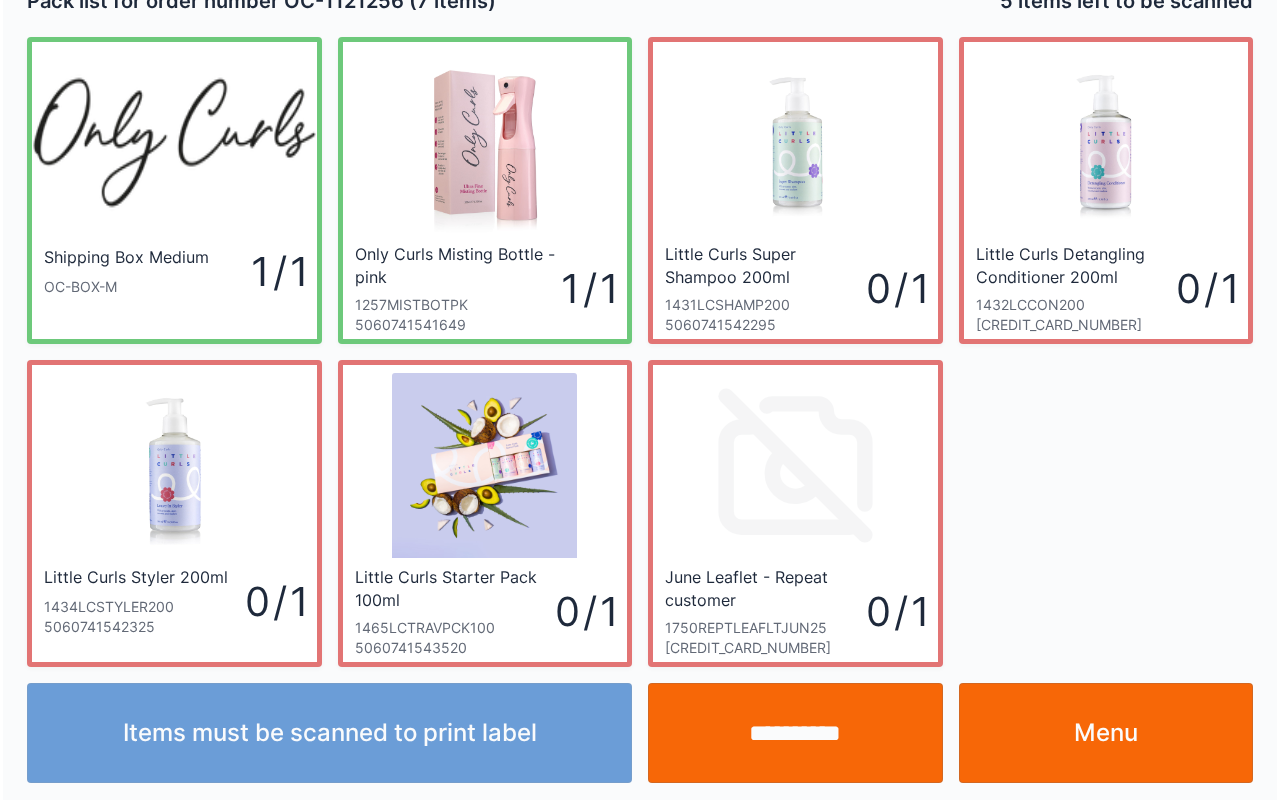 scroll, scrollTop: 36, scrollLeft: 0, axis: vertical 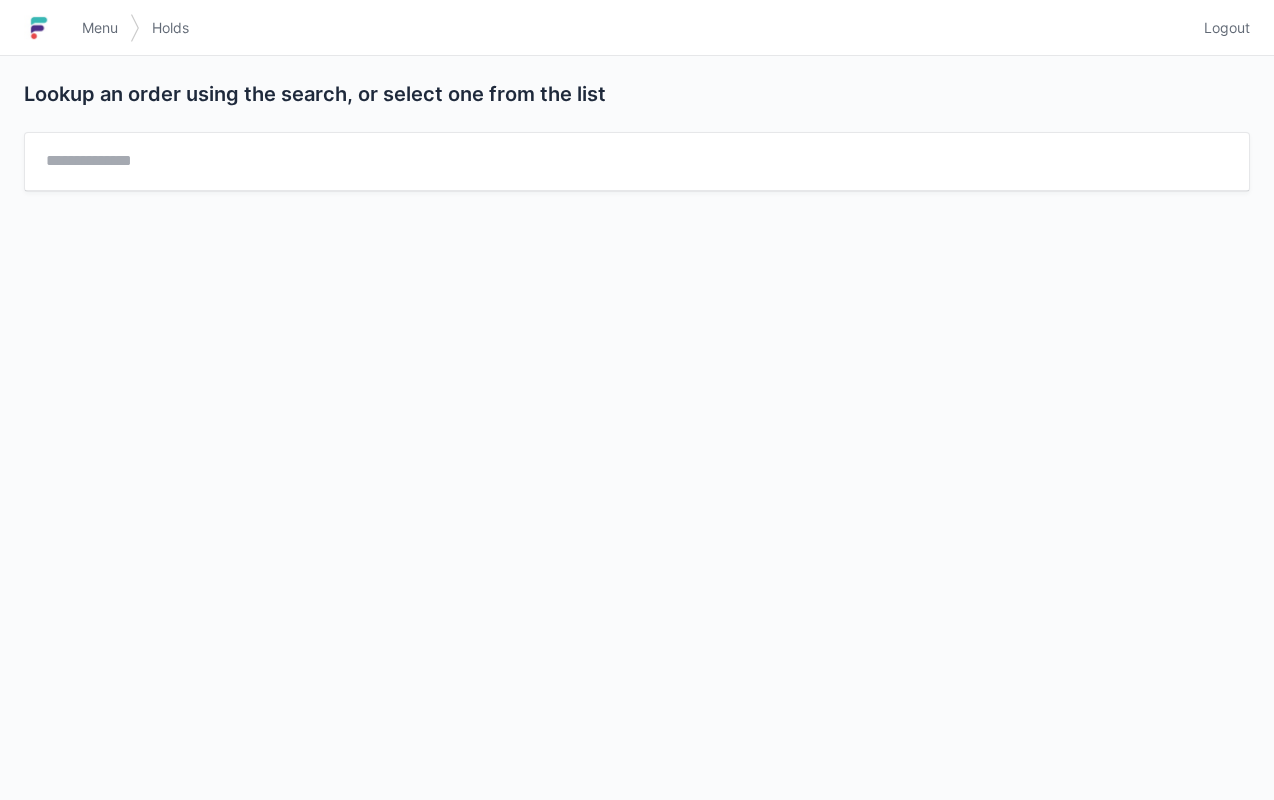 click on "Menu" at bounding box center (100, 28) 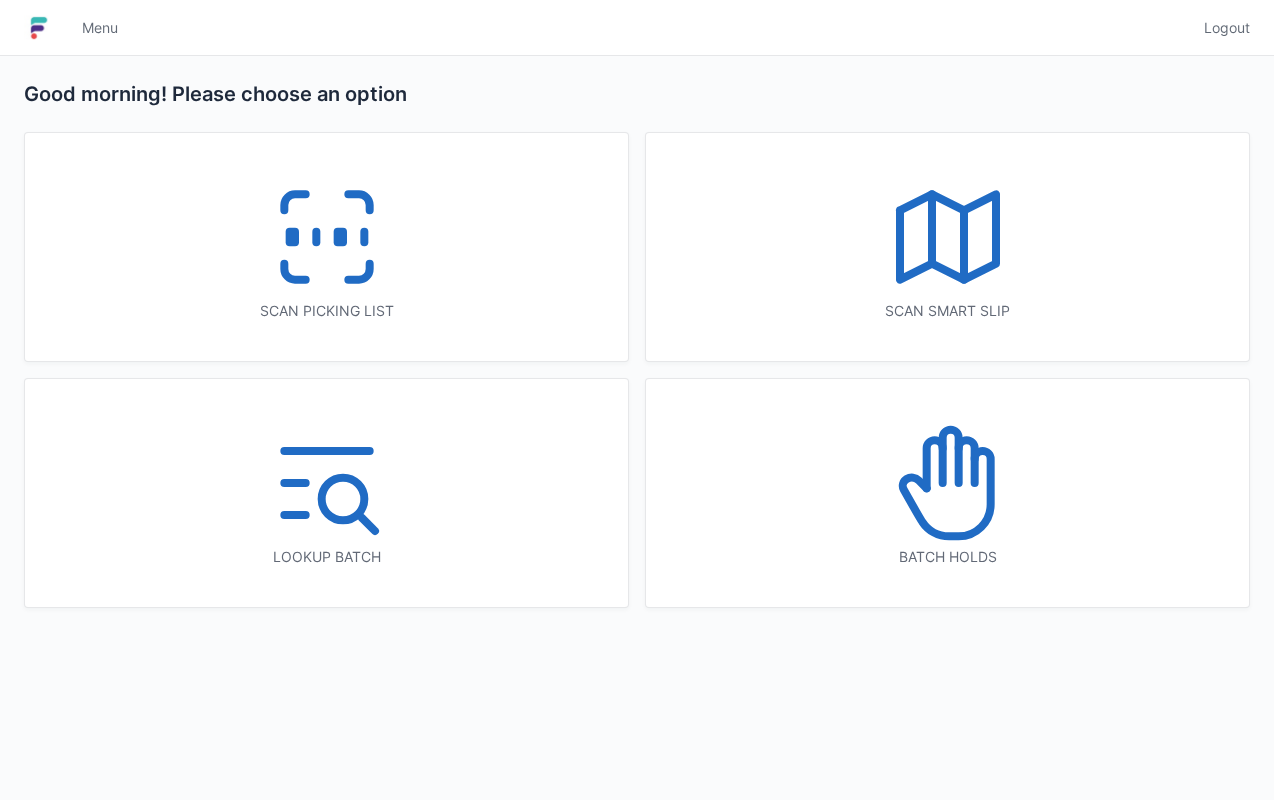 scroll, scrollTop: 0, scrollLeft: 0, axis: both 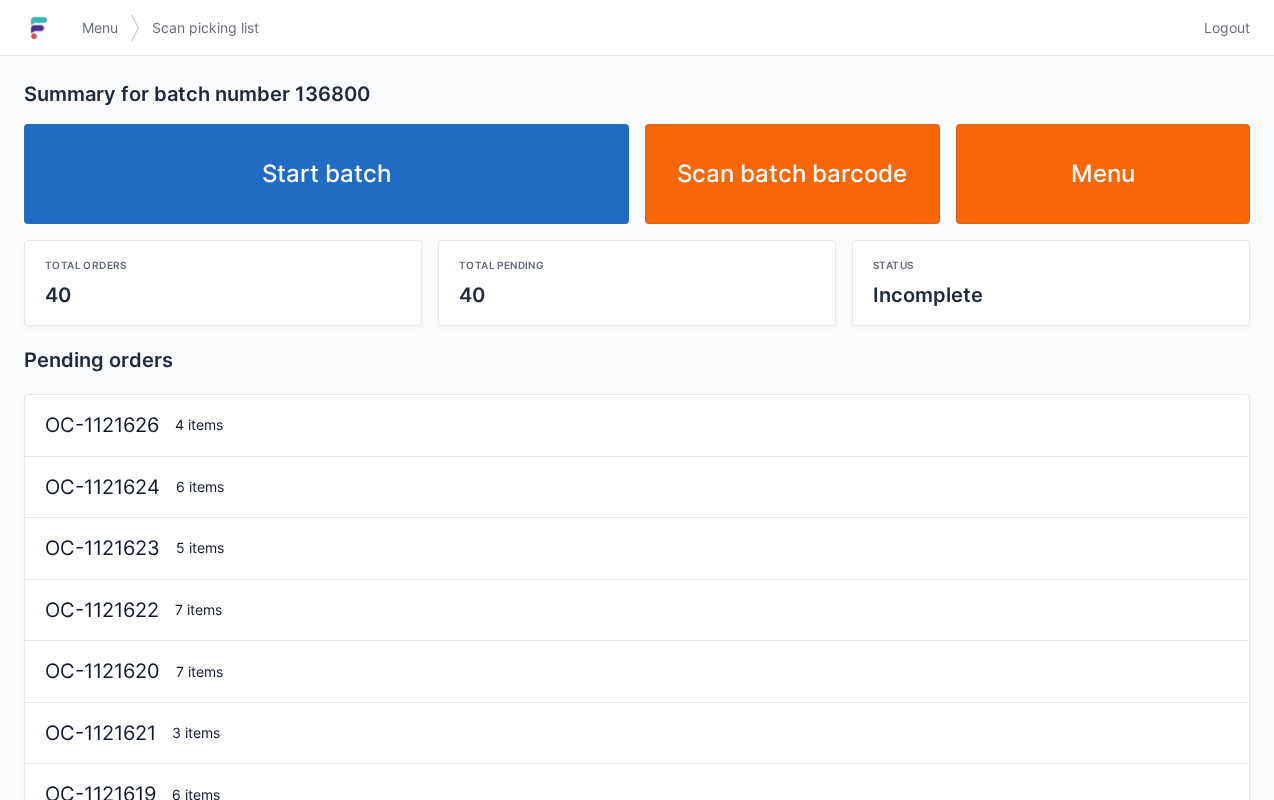 click on "Start batch" at bounding box center [326, 174] 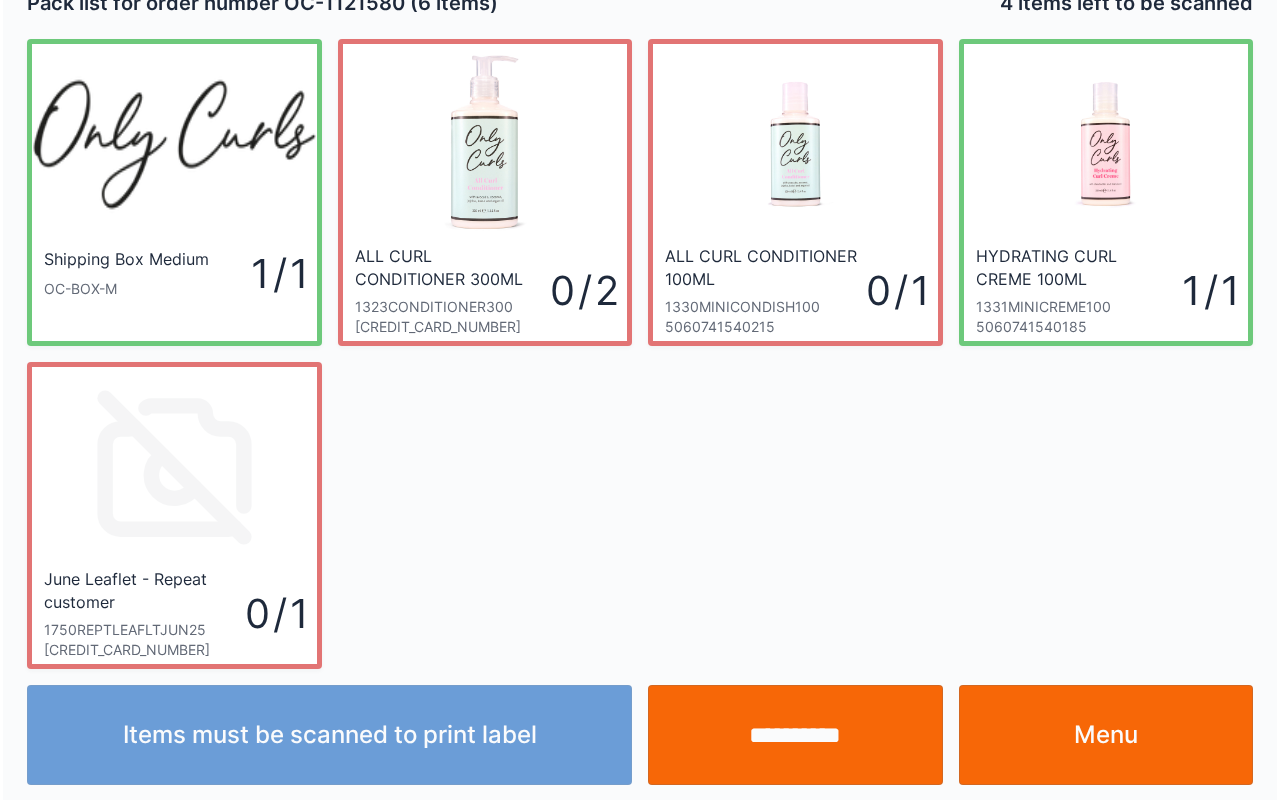 scroll, scrollTop: 36, scrollLeft: 0, axis: vertical 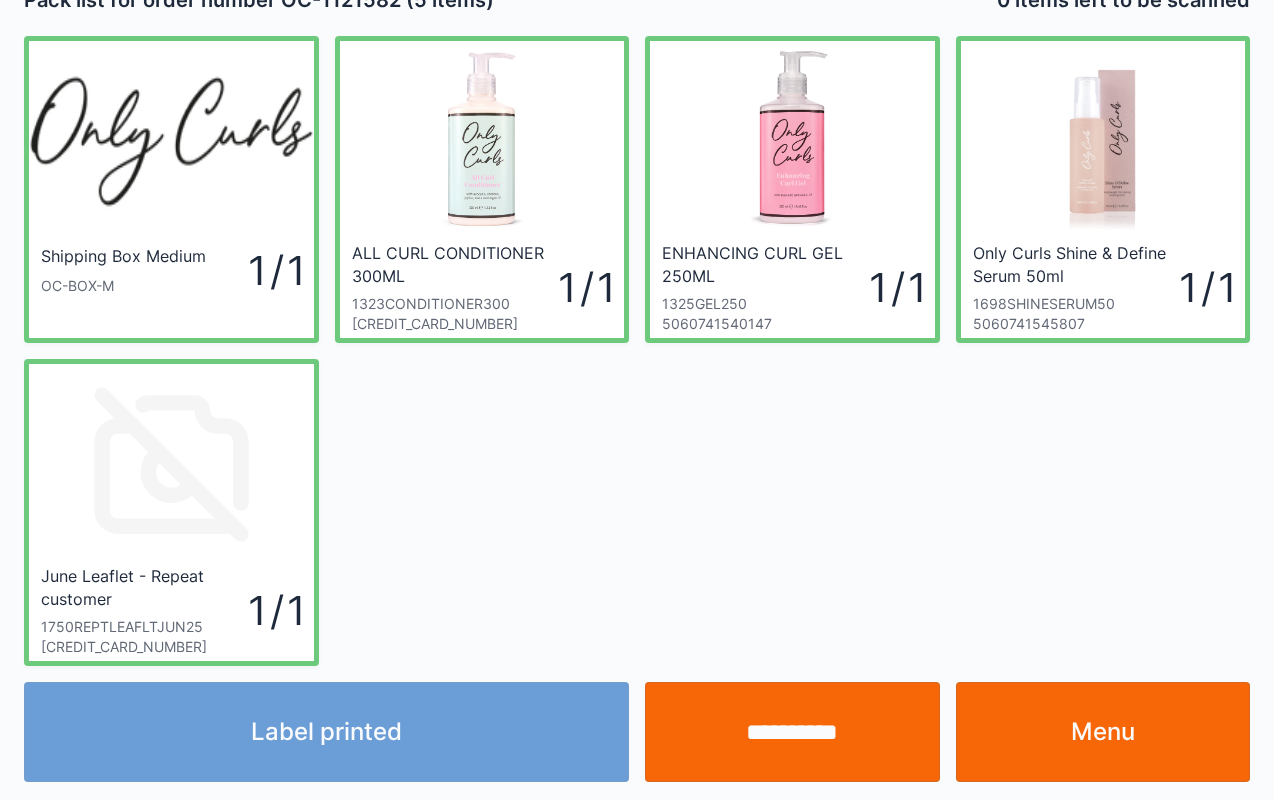 click on "Label printed" at bounding box center (326, 732) 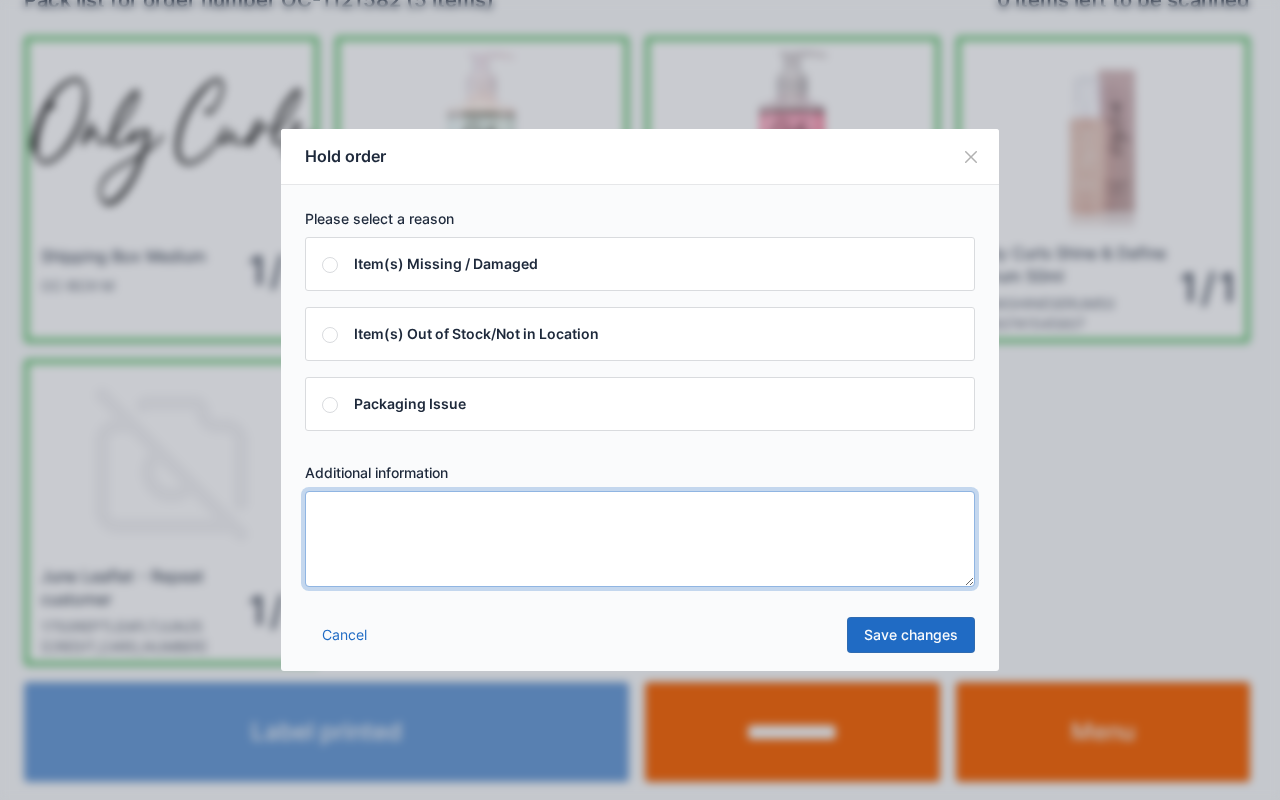 click at bounding box center [640, 539] 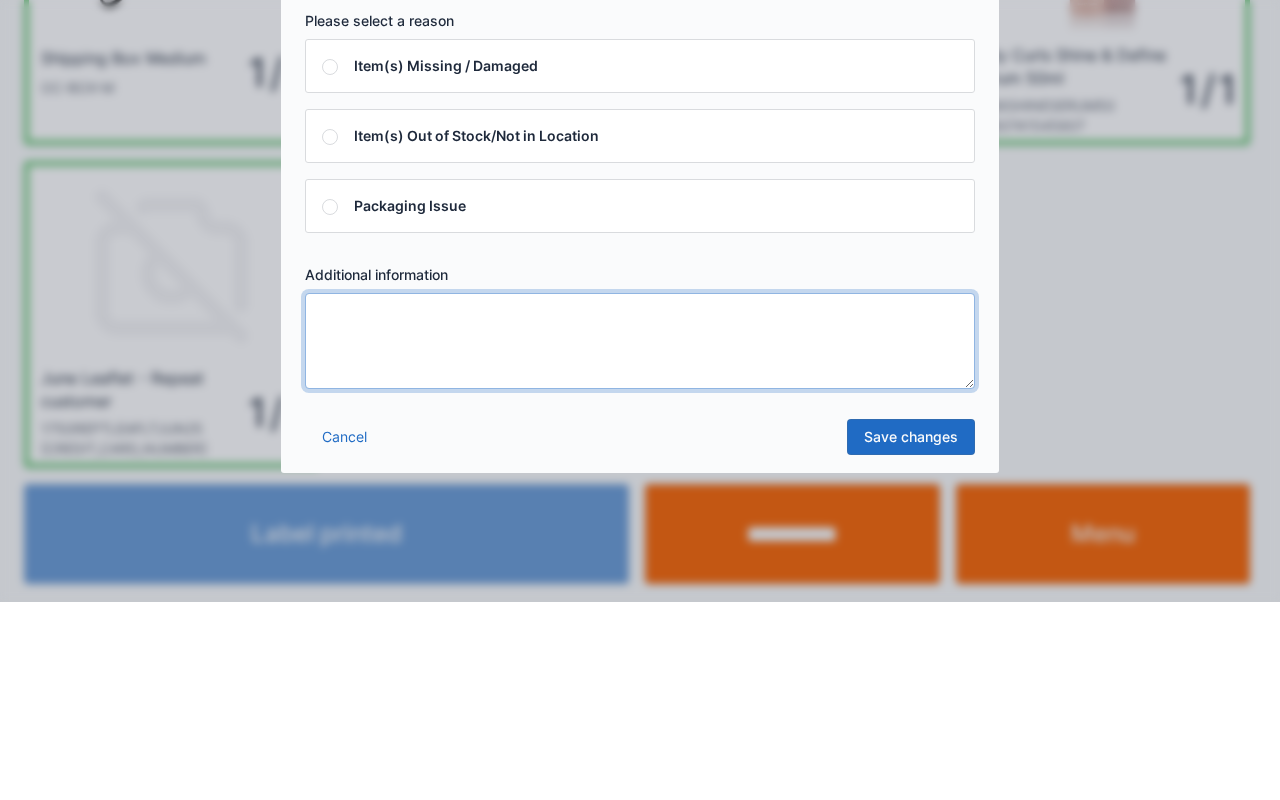 scroll, scrollTop: 36, scrollLeft: 0, axis: vertical 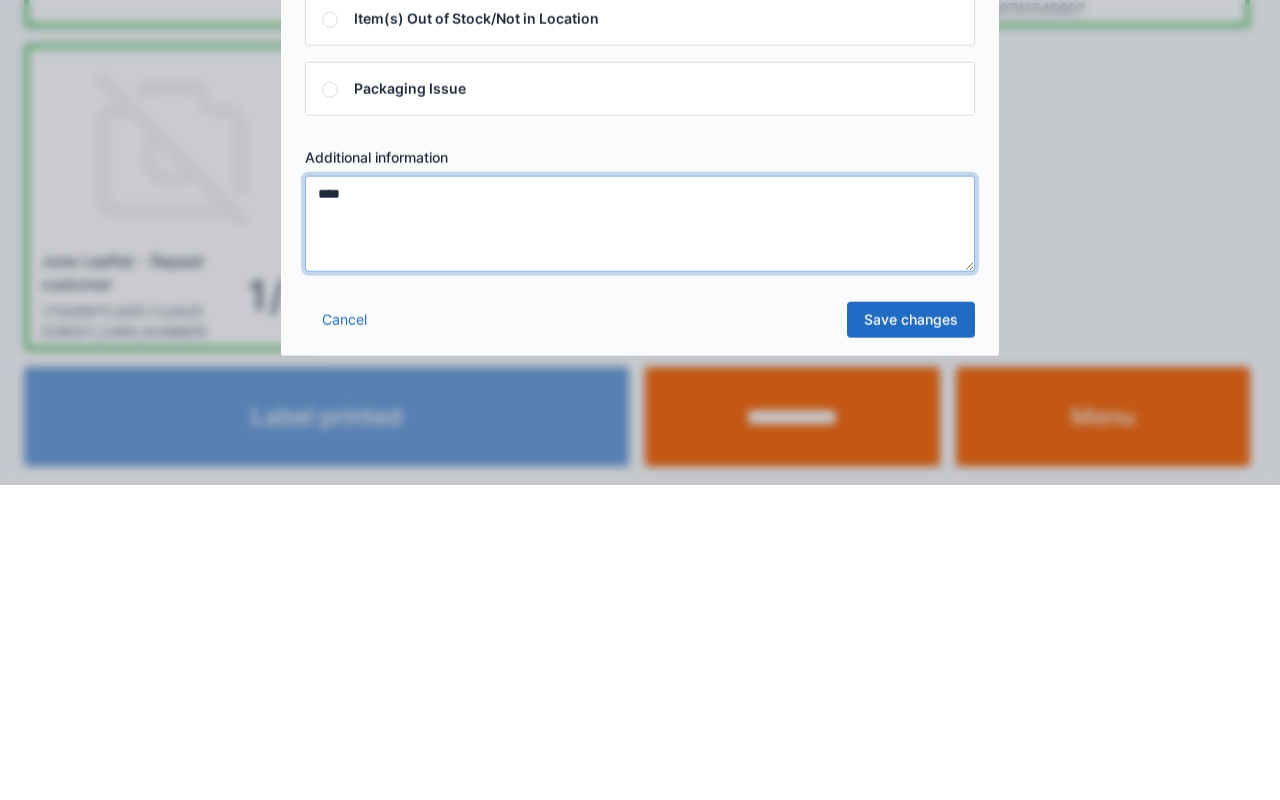 type on "****" 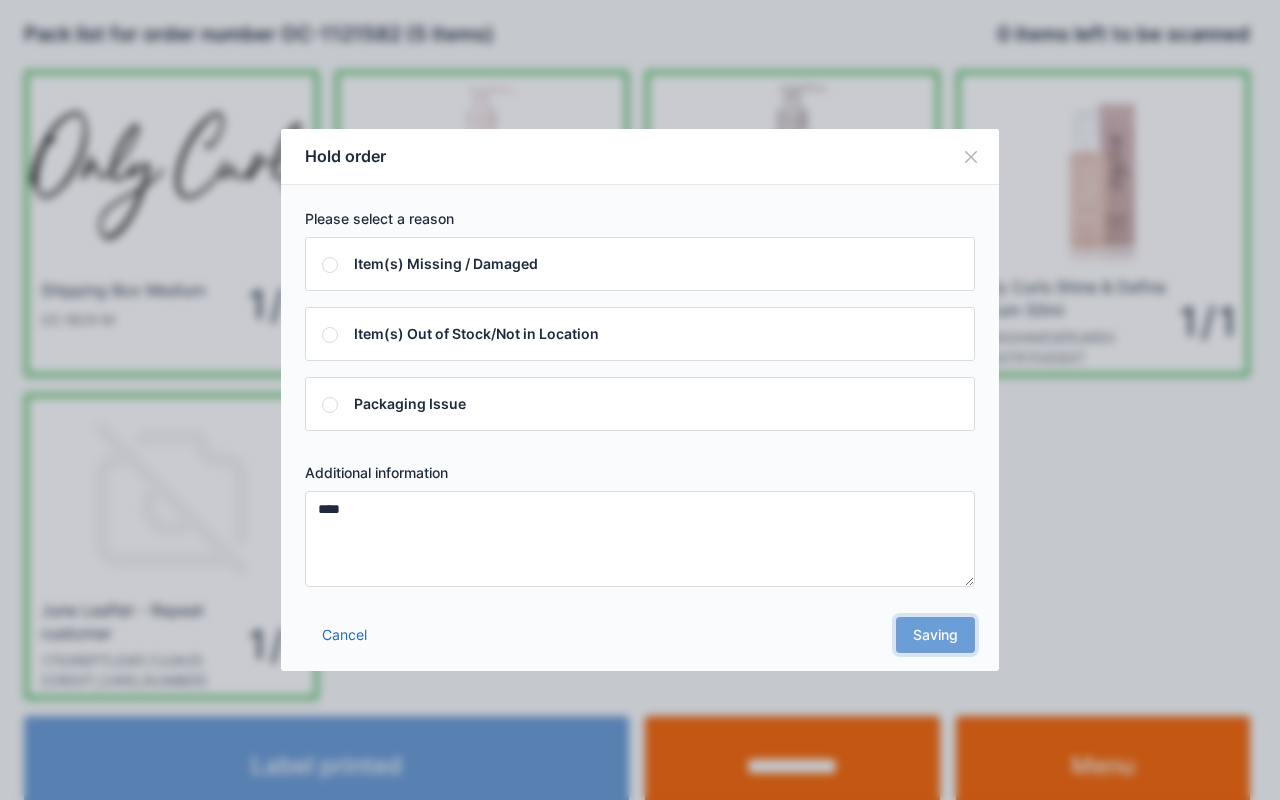 scroll, scrollTop: 0, scrollLeft: 0, axis: both 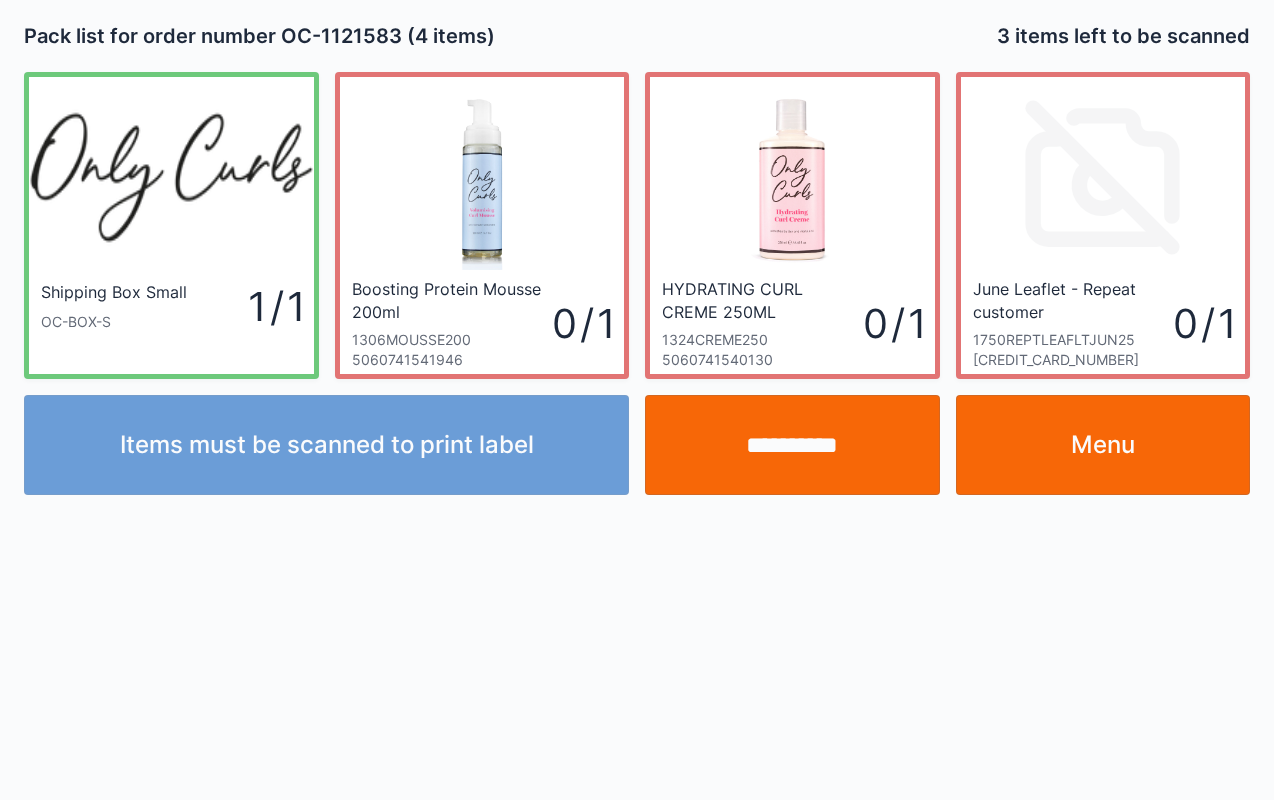 click on "Menu" at bounding box center (1103, 445) 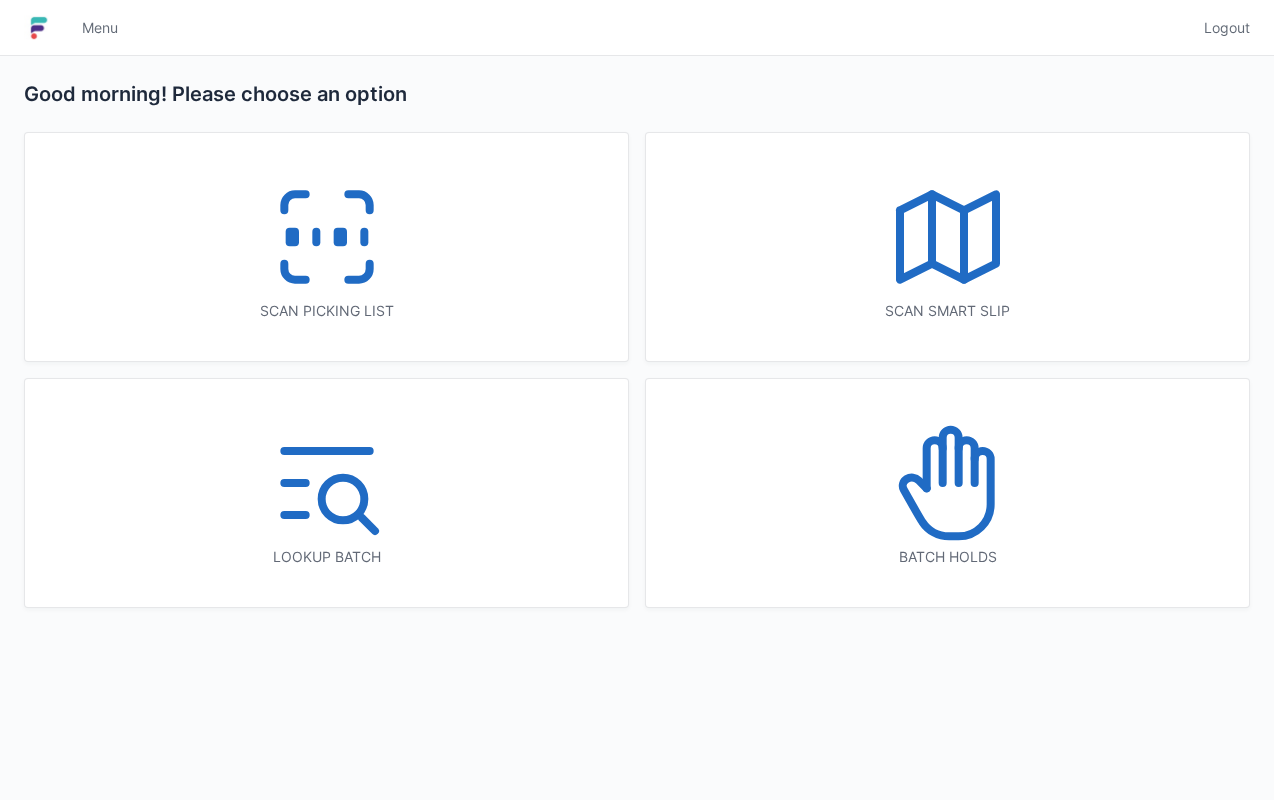 scroll, scrollTop: 0, scrollLeft: 0, axis: both 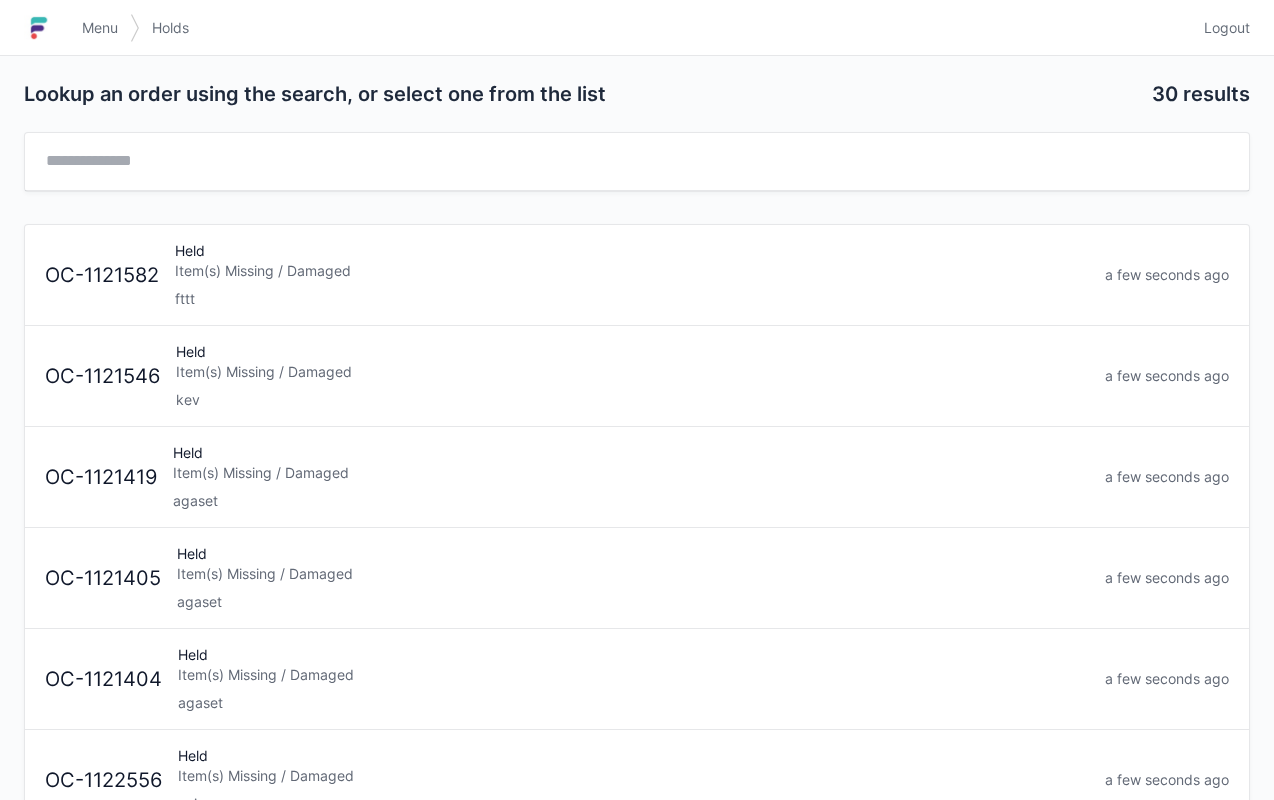 click on "Item(s) Missing / Damaged" at bounding box center (632, 271) 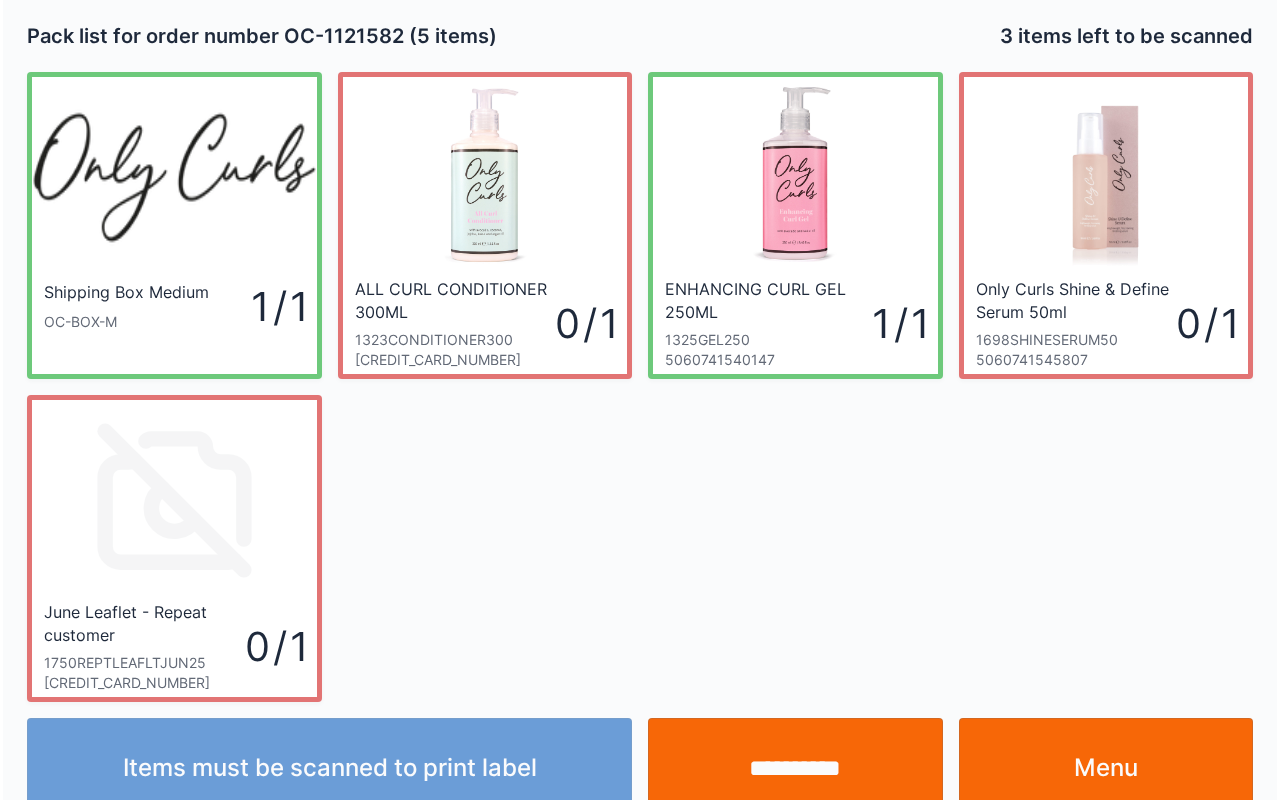 scroll, scrollTop: 36, scrollLeft: 0, axis: vertical 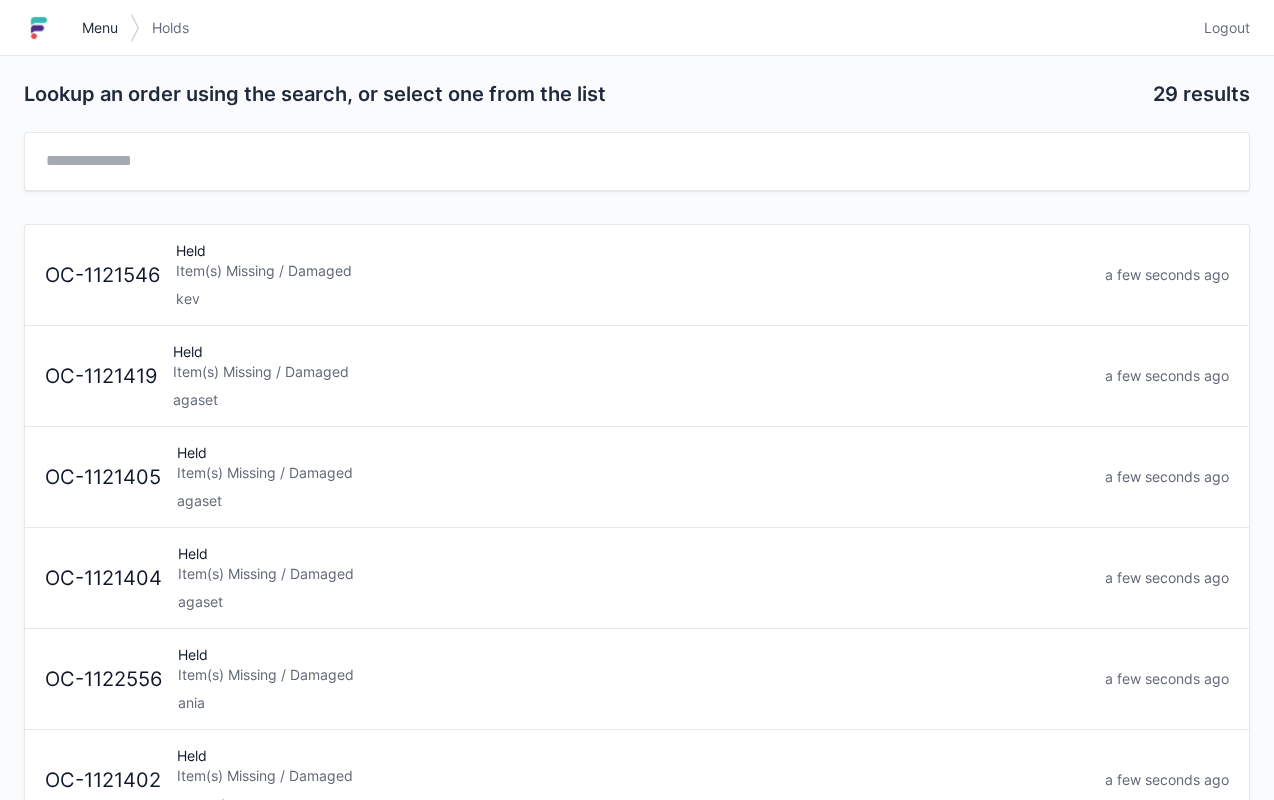 click on "Menu" at bounding box center [100, 28] 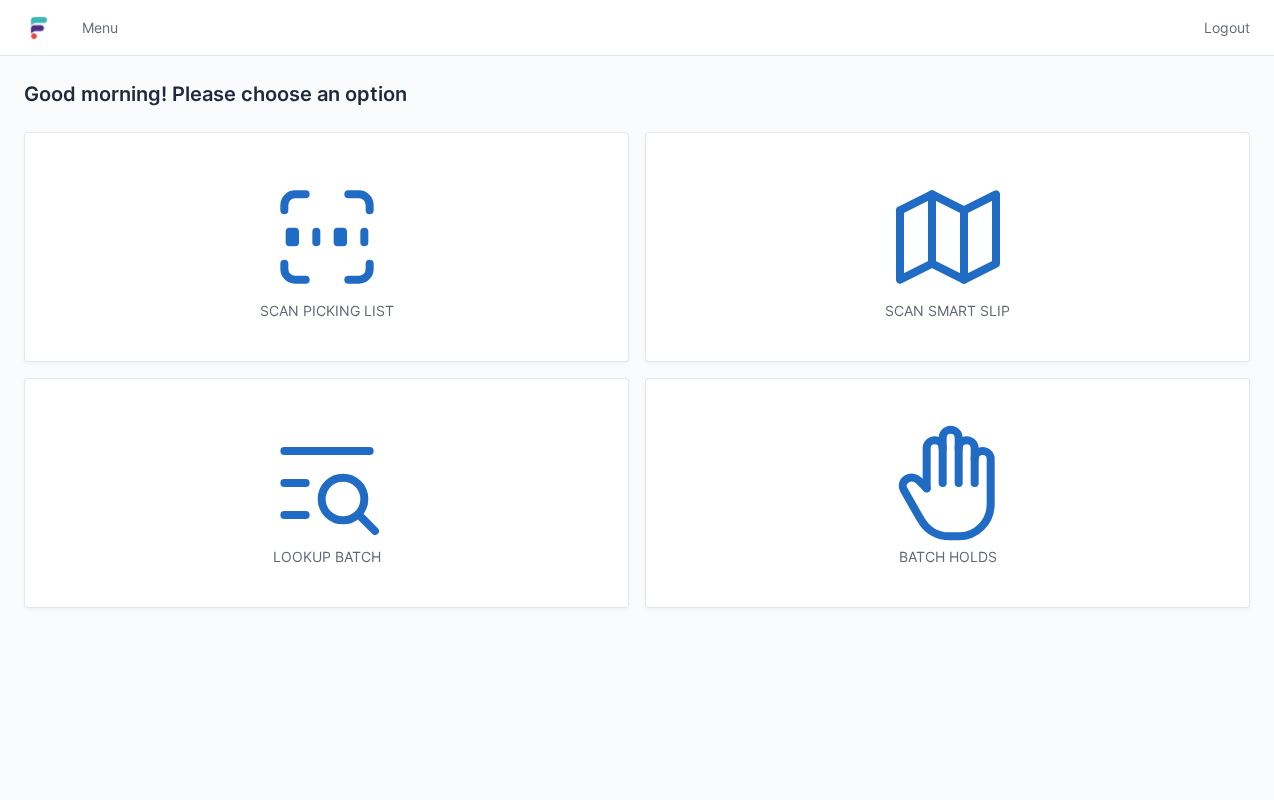 scroll, scrollTop: 0, scrollLeft: 0, axis: both 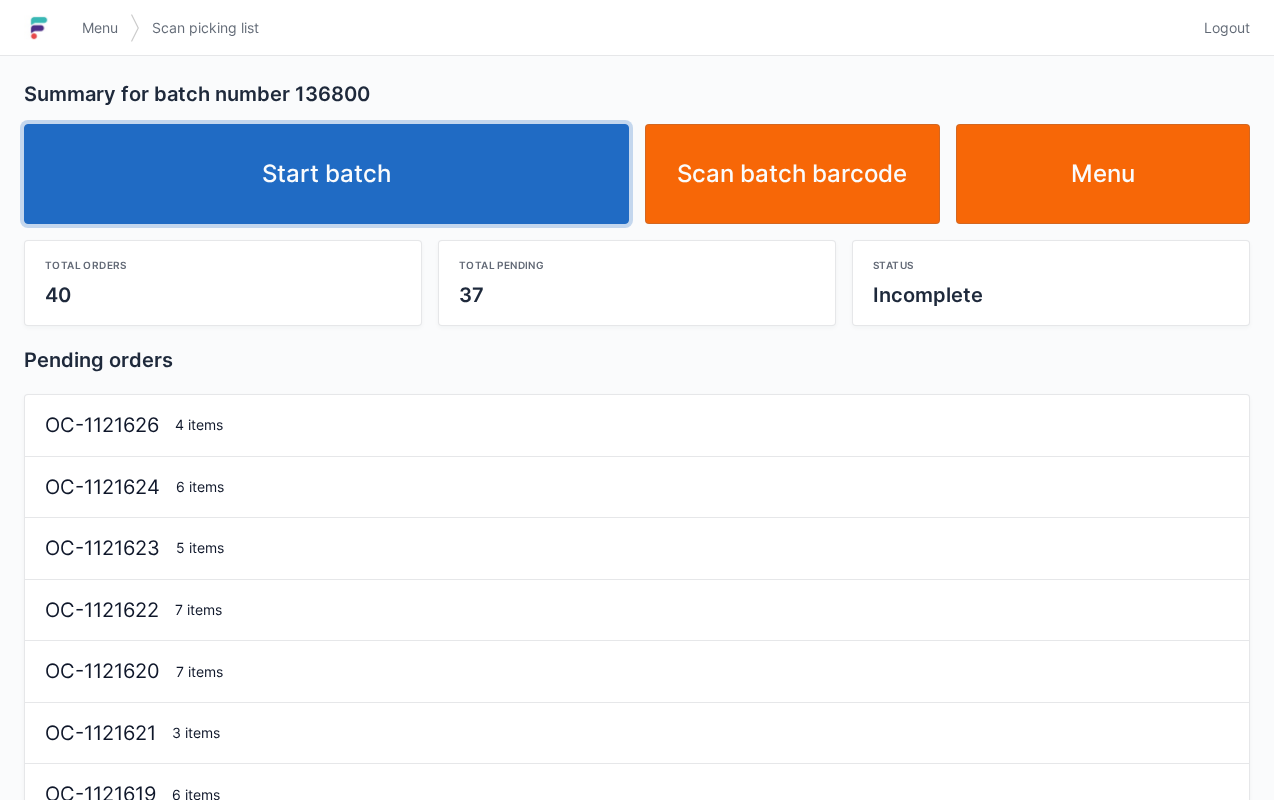click on "Start batch" at bounding box center (326, 174) 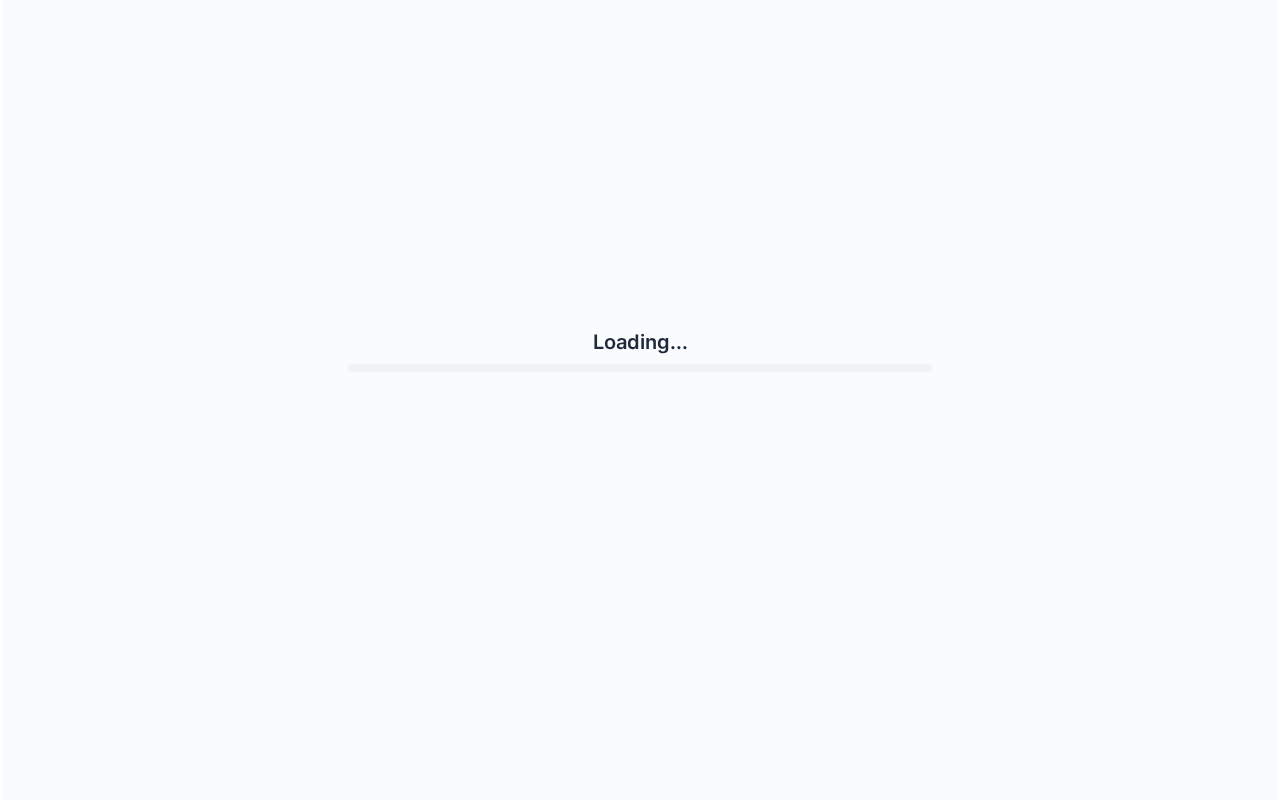 scroll, scrollTop: 0, scrollLeft: 0, axis: both 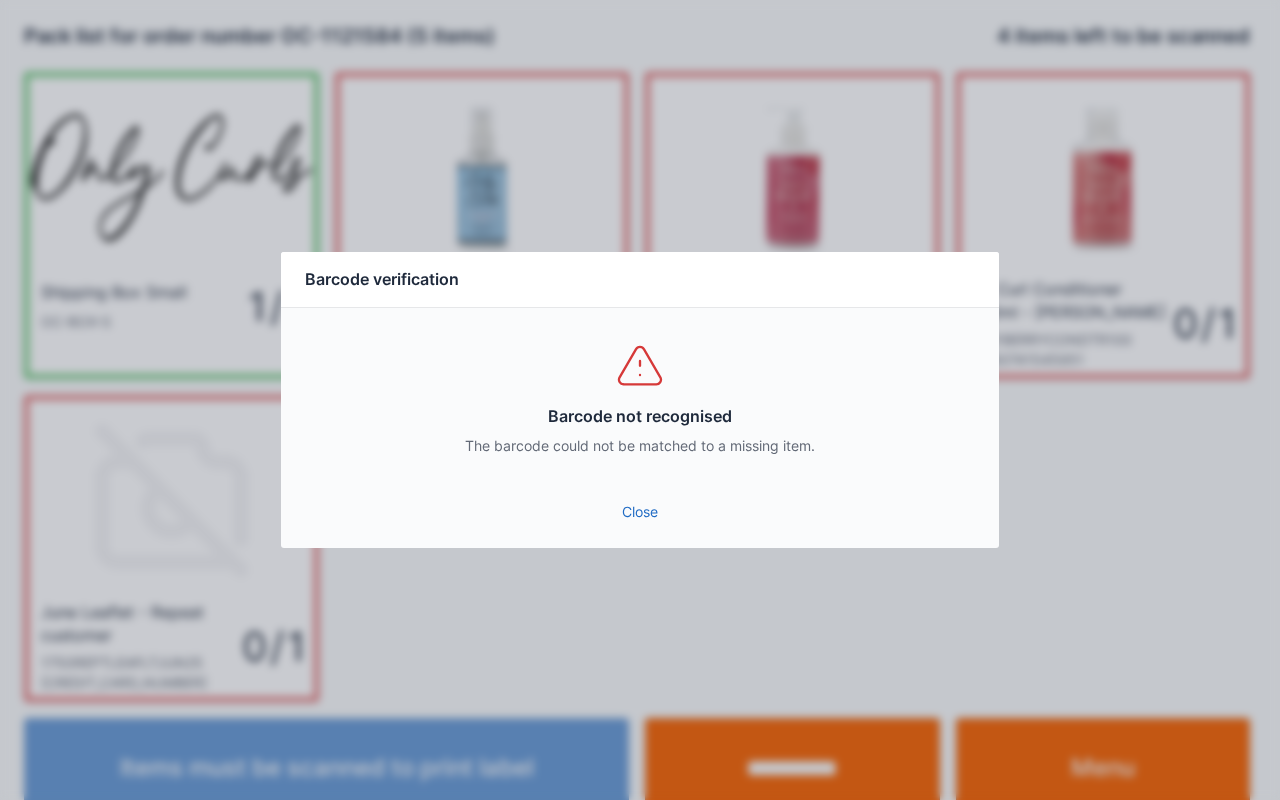 click on "Close" at bounding box center [640, 512] 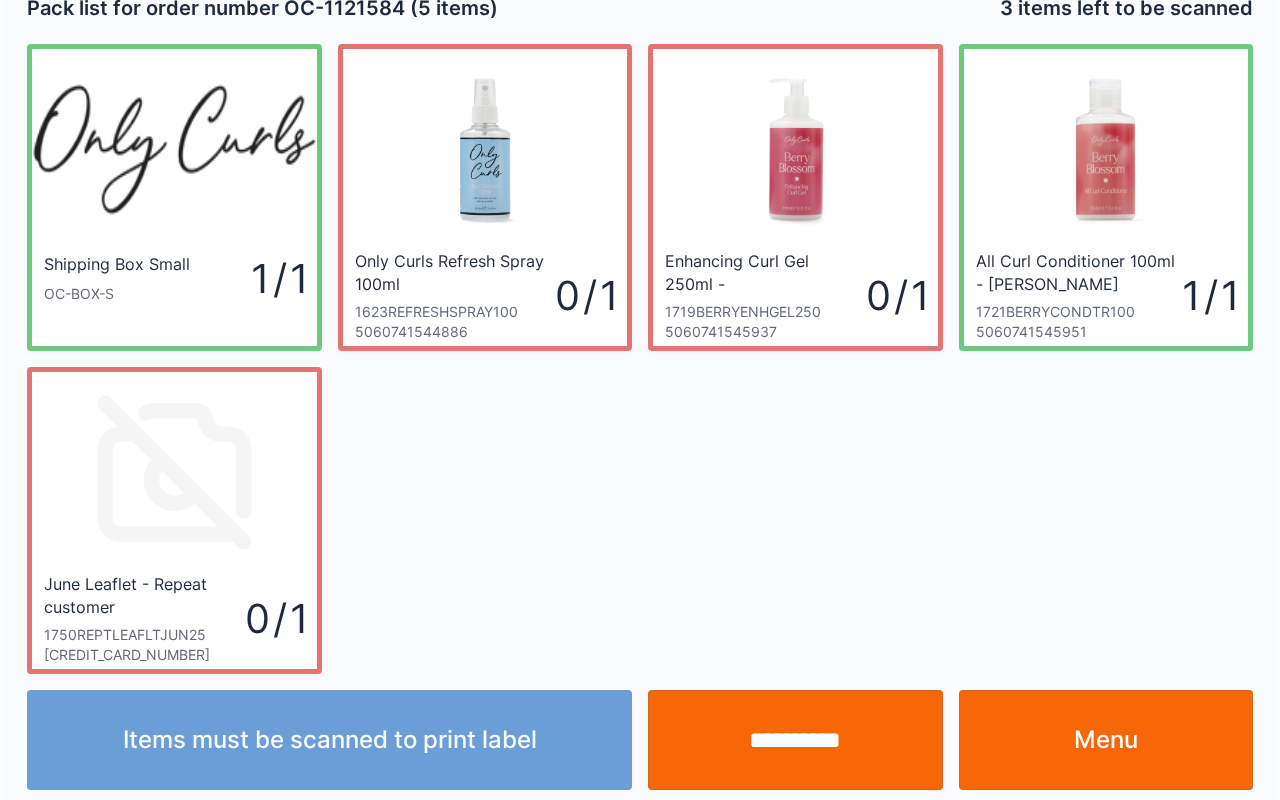 scroll, scrollTop: 36, scrollLeft: 0, axis: vertical 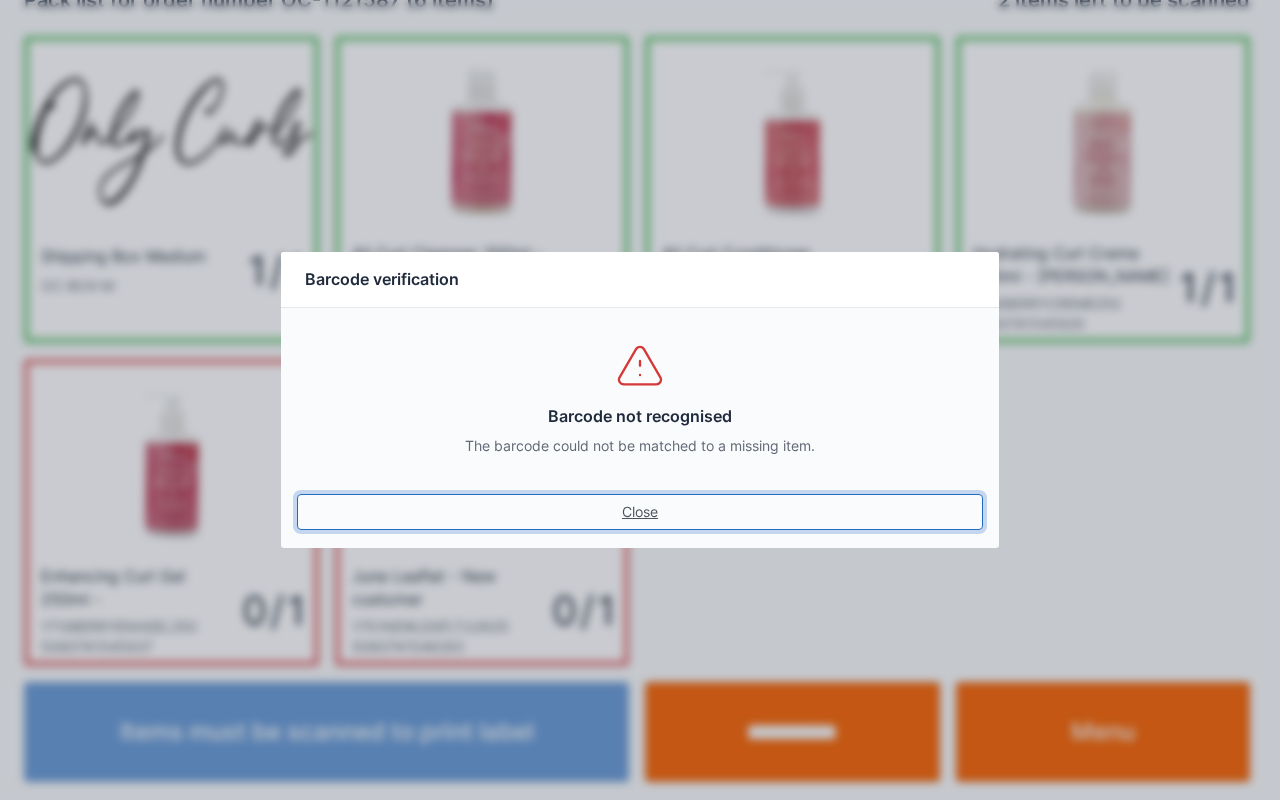click on "Close" at bounding box center [640, 512] 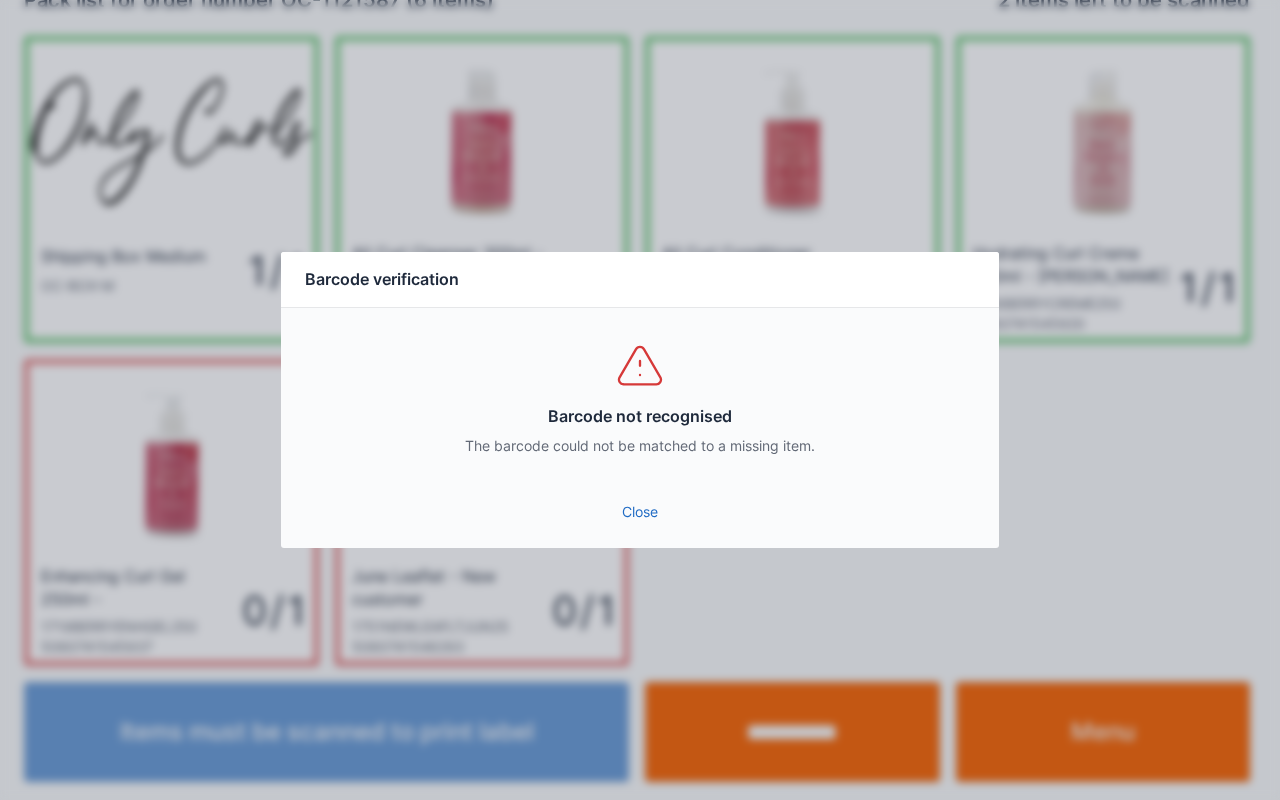 click on "Close" at bounding box center (640, 512) 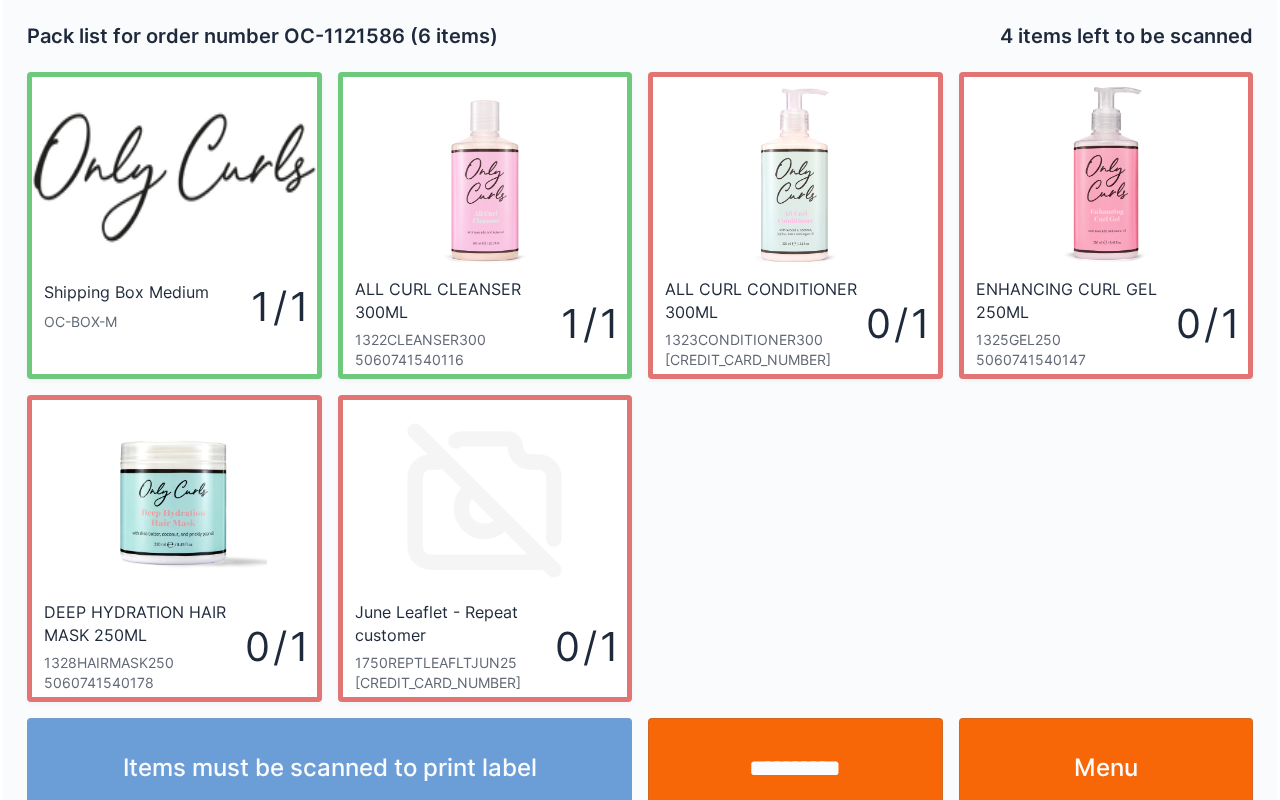 scroll, scrollTop: 36, scrollLeft: 0, axis: vertical 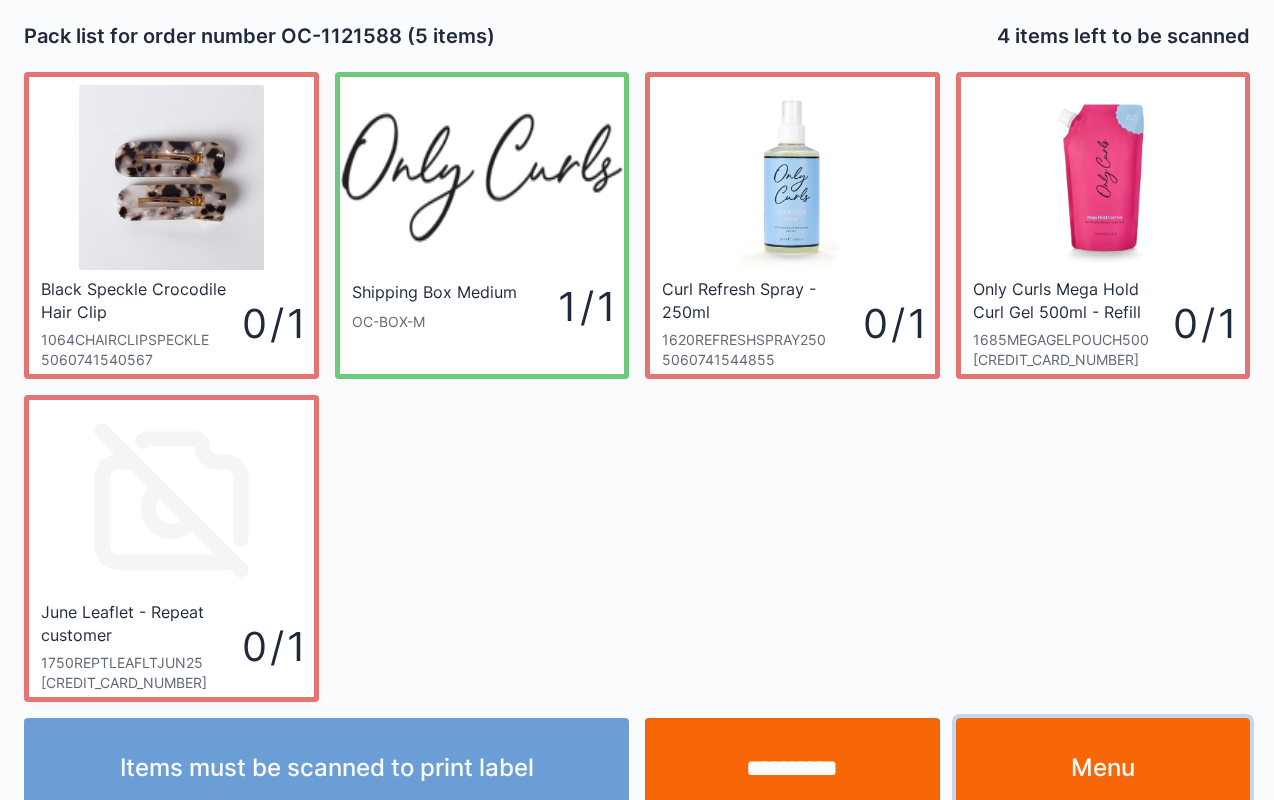 click on "Menu" at bounding box center [1103, 768] 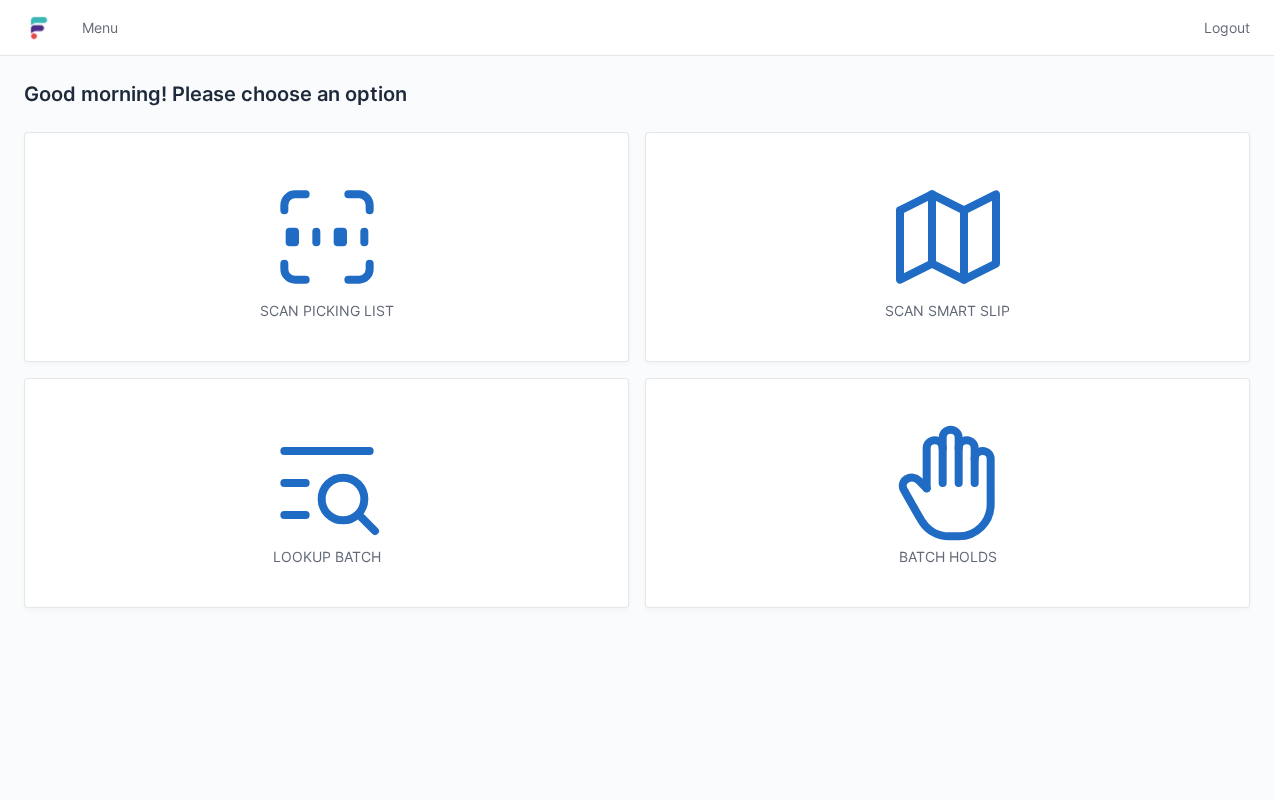 scroll, scrollTop: 0, scrollLeft: 0, axis: both 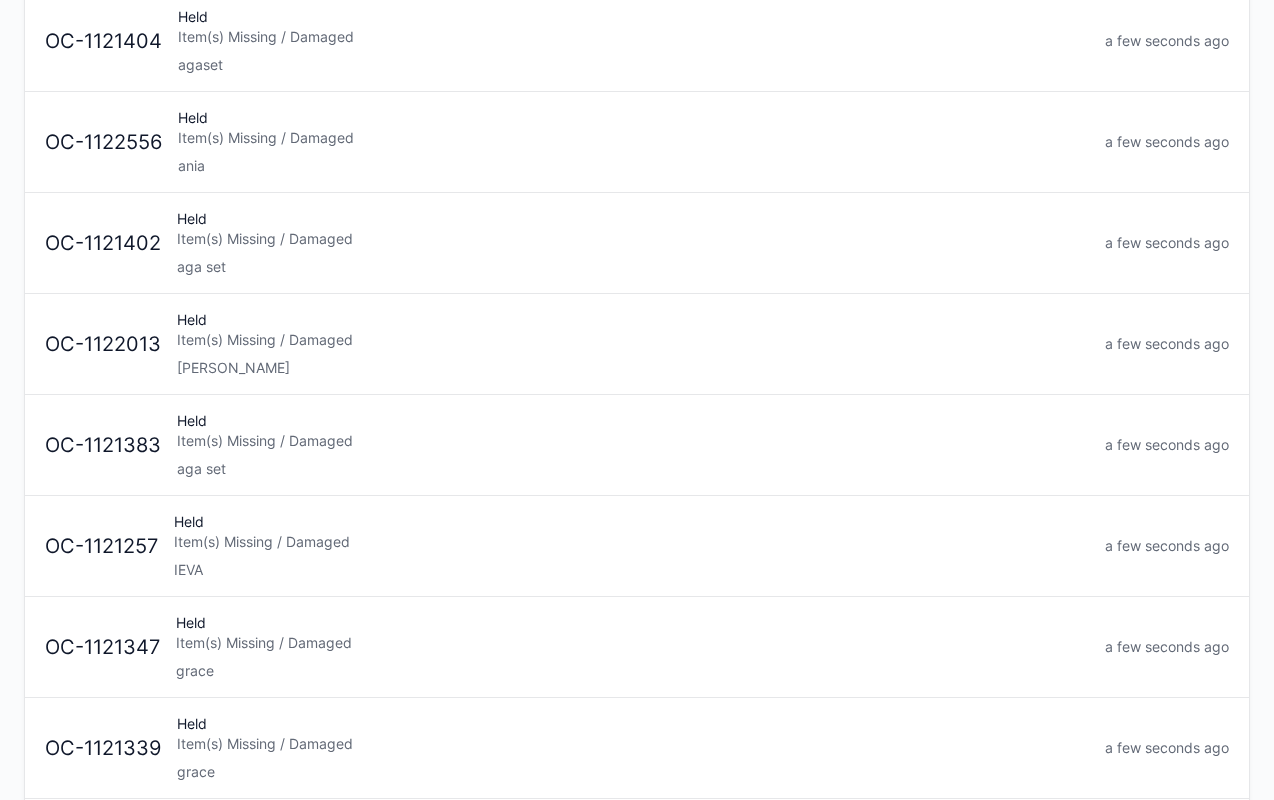 click on "Item(s) Missing / Damaged" at bounding box center (631, 542) 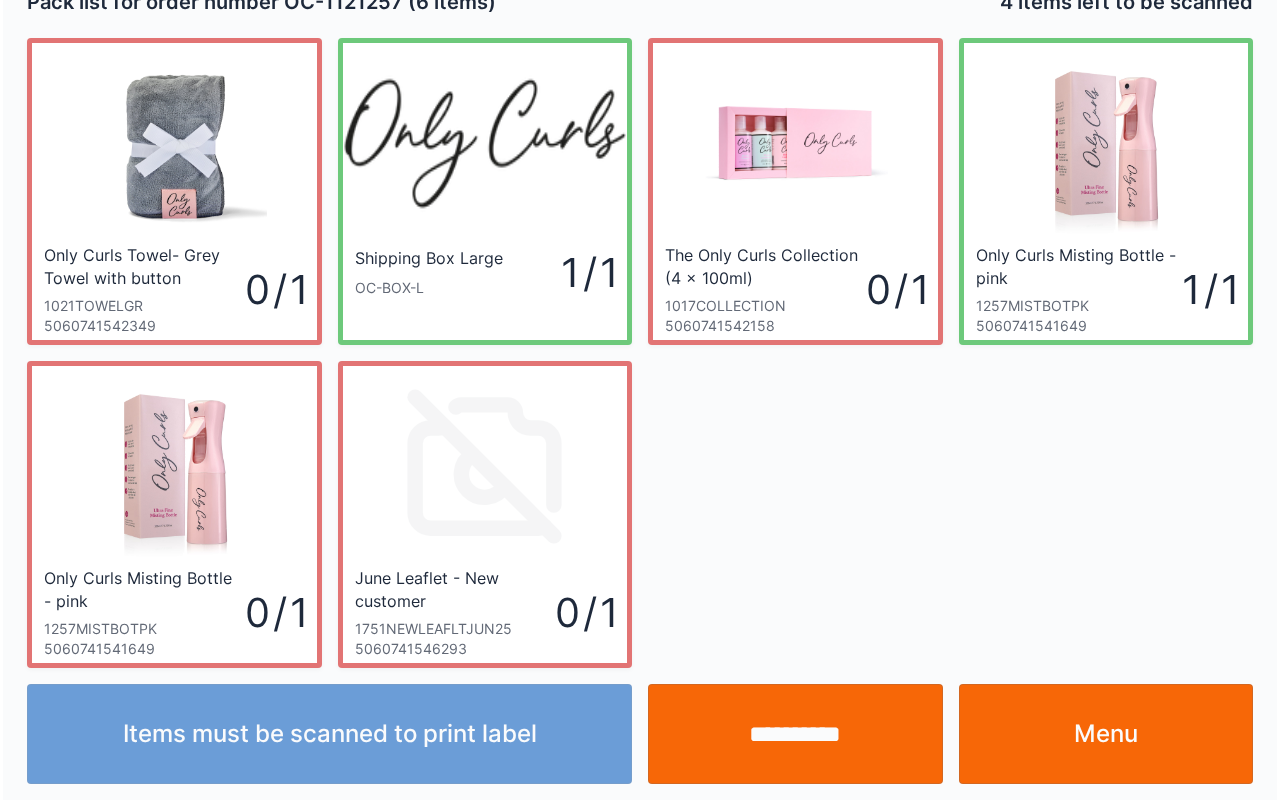 scroll, scrollTop: 36, scrollLeft: 0, axis: vertical 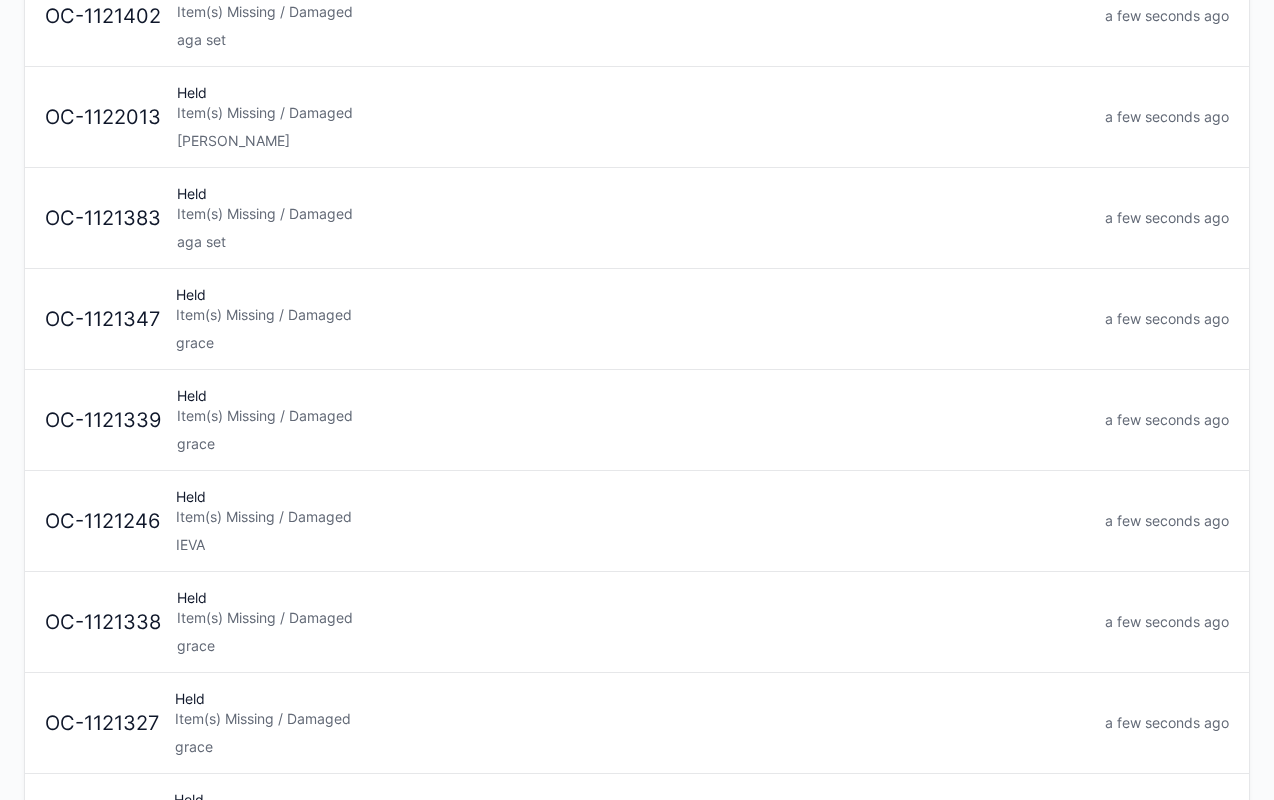 click on "Item(s) Missing / Damaged" at bounding box center [632, 517] 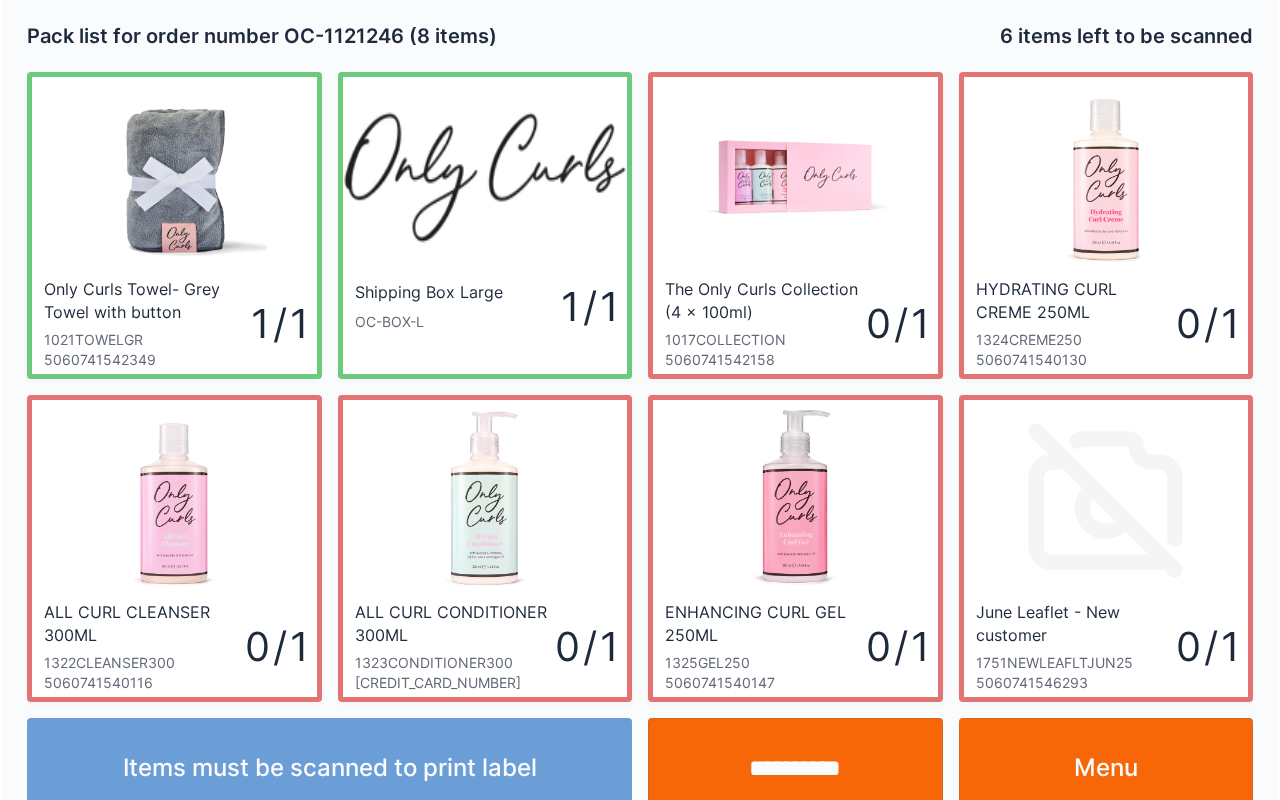 scroll, scrollTop: 36, scrollLeft: 0, axis: vertical 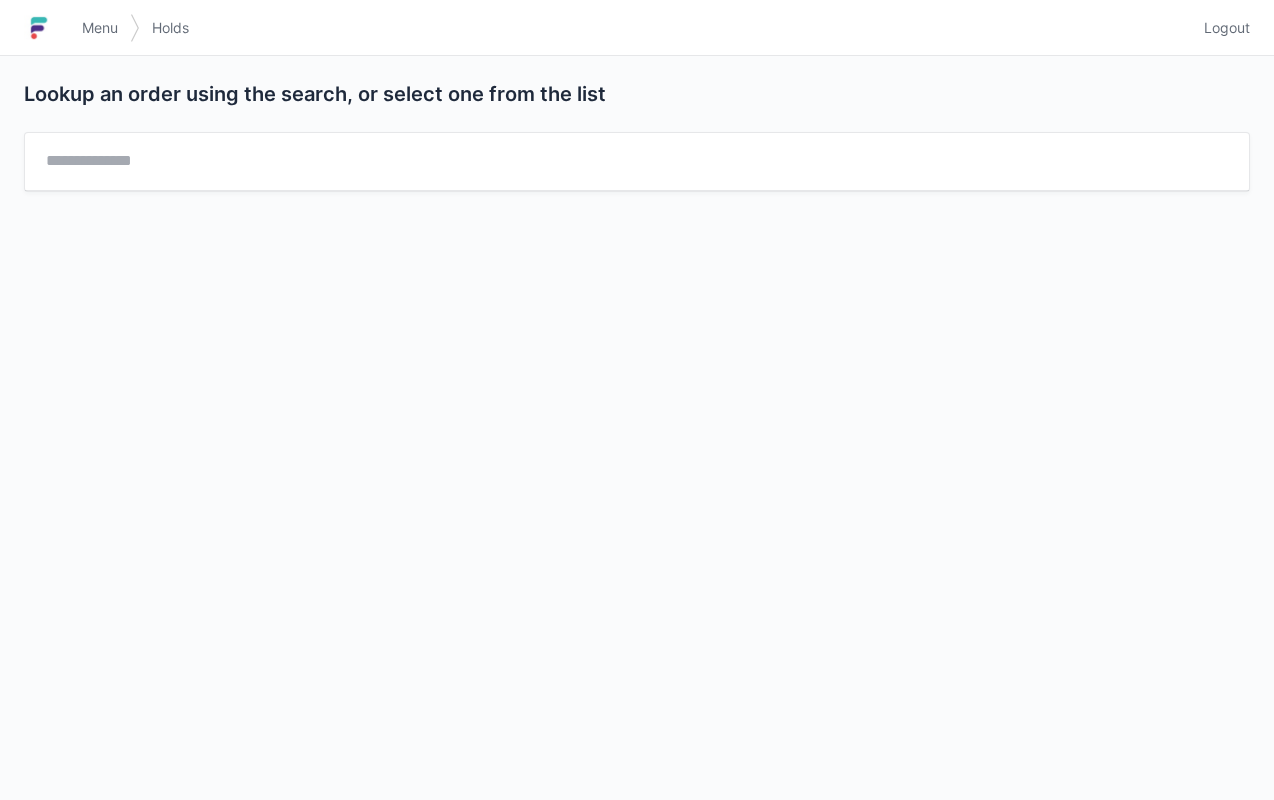 click on "Menu" at bounding box center [100, 28] 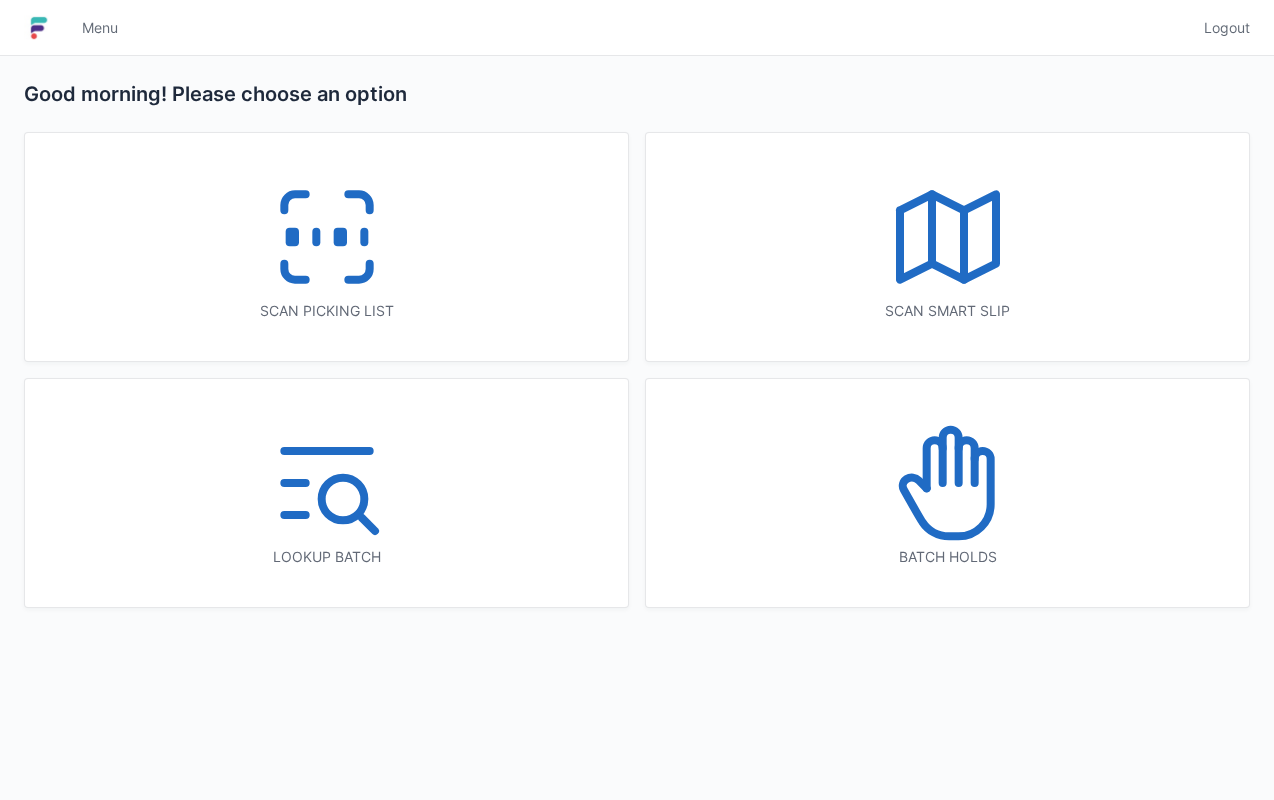 scroll, scrollTop: 0, scrollLeft: 0, axis: both 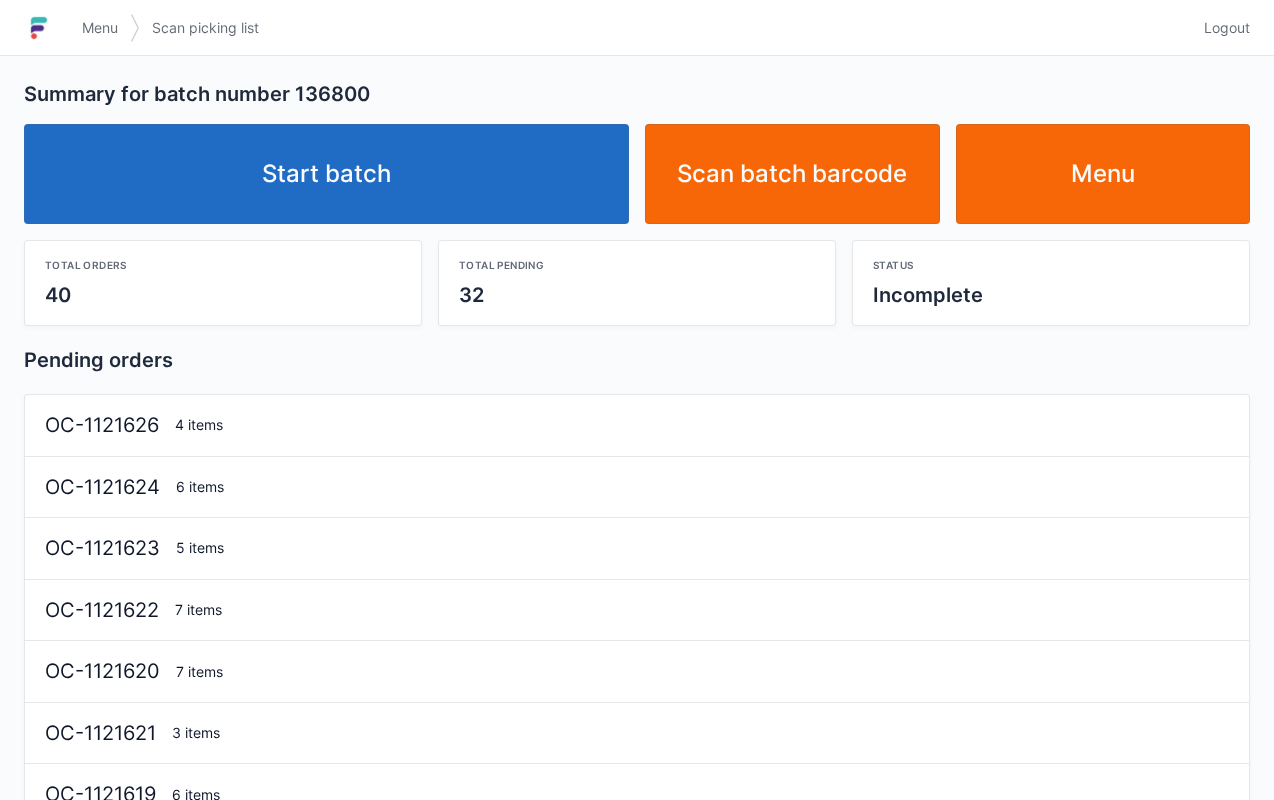 click on "Start batch" at bounding box center (326, 174) 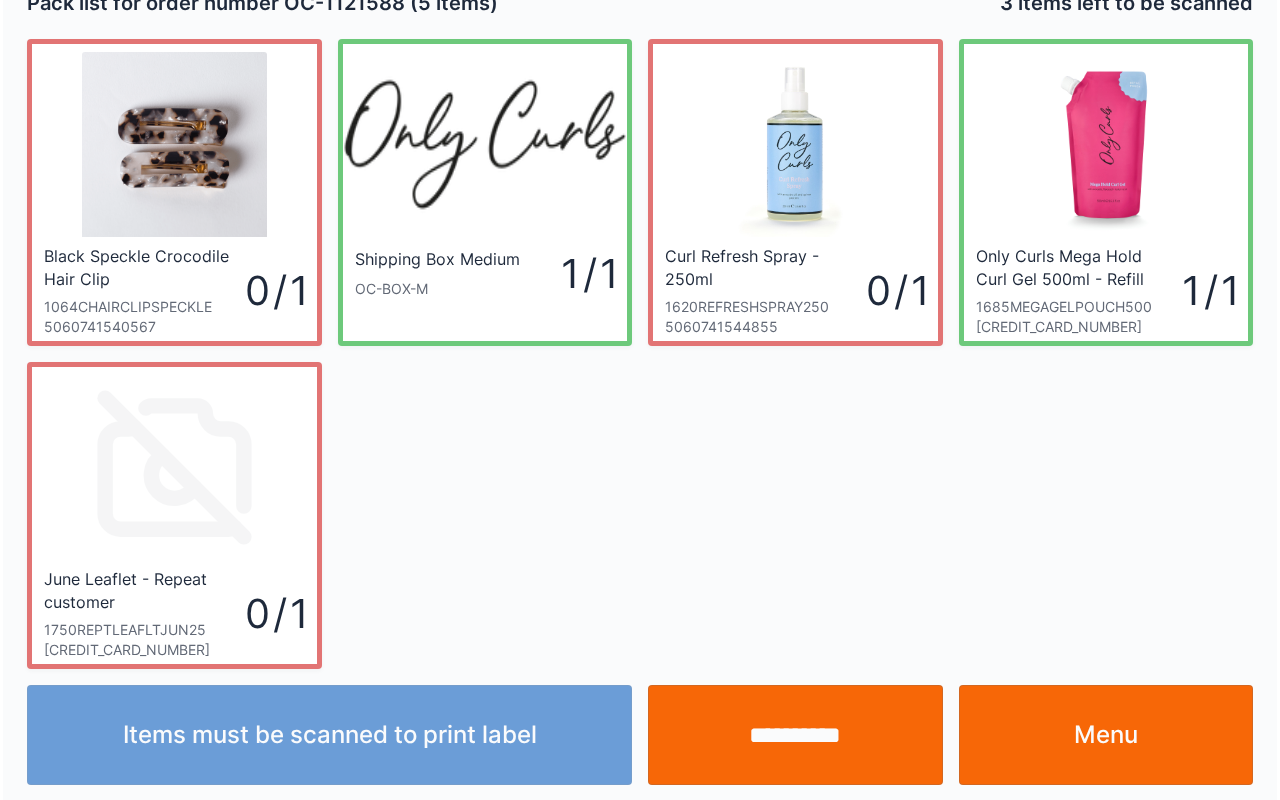 scroll, scrollTop: 36, scrollLeft: 0, axis: vertical 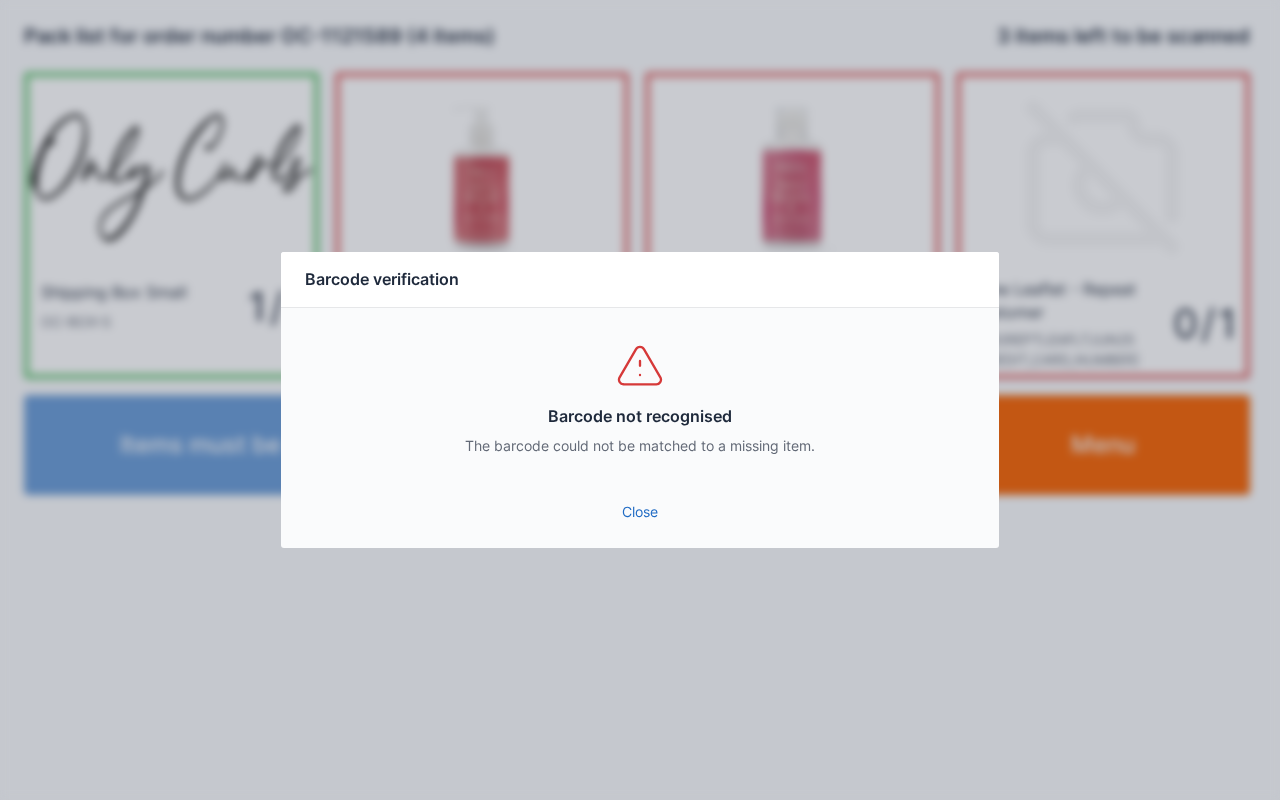 click on "Close" at bounding box center [640, 512] 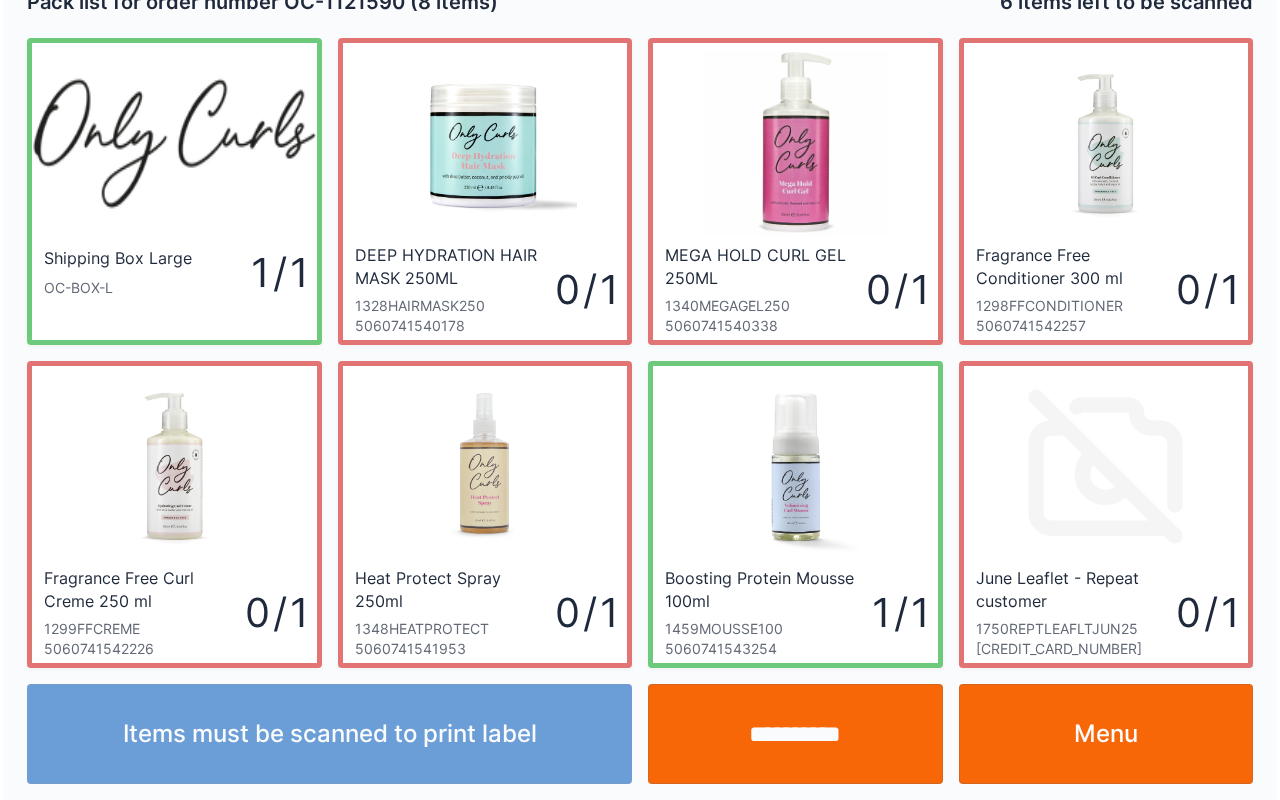 scroll, scrollTop: 36, scrollLeft: 0, axis: vertical 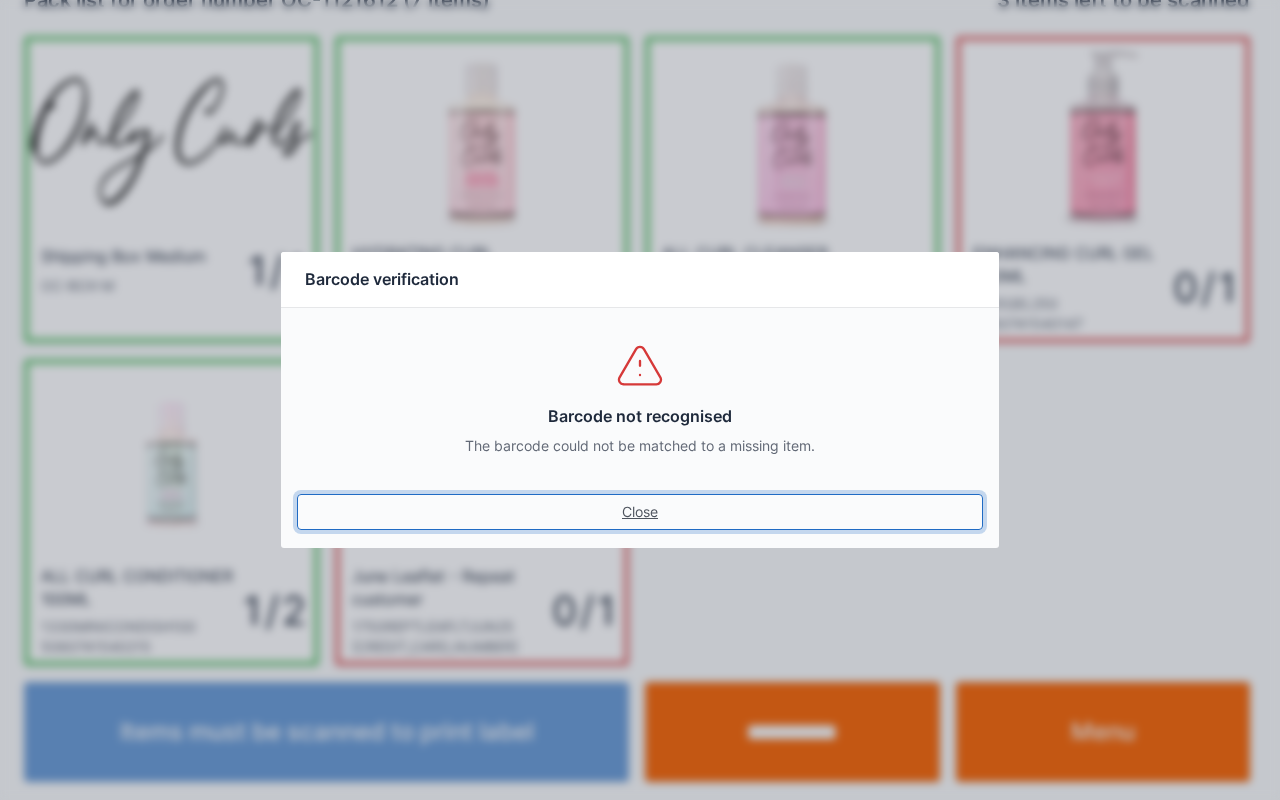click on "Close" at bounding box center (640, 512) 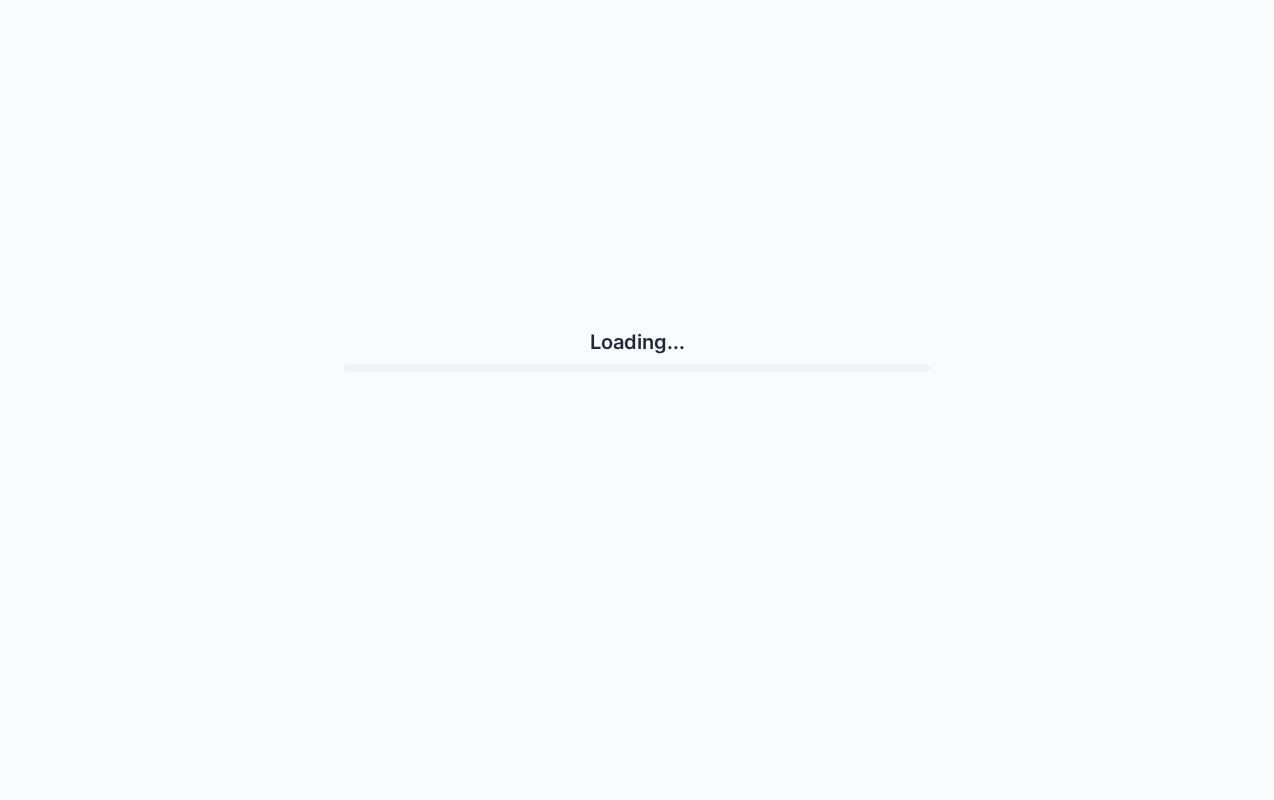 scroll, scrollTop: 0, scrollLeft: 0, axis: both 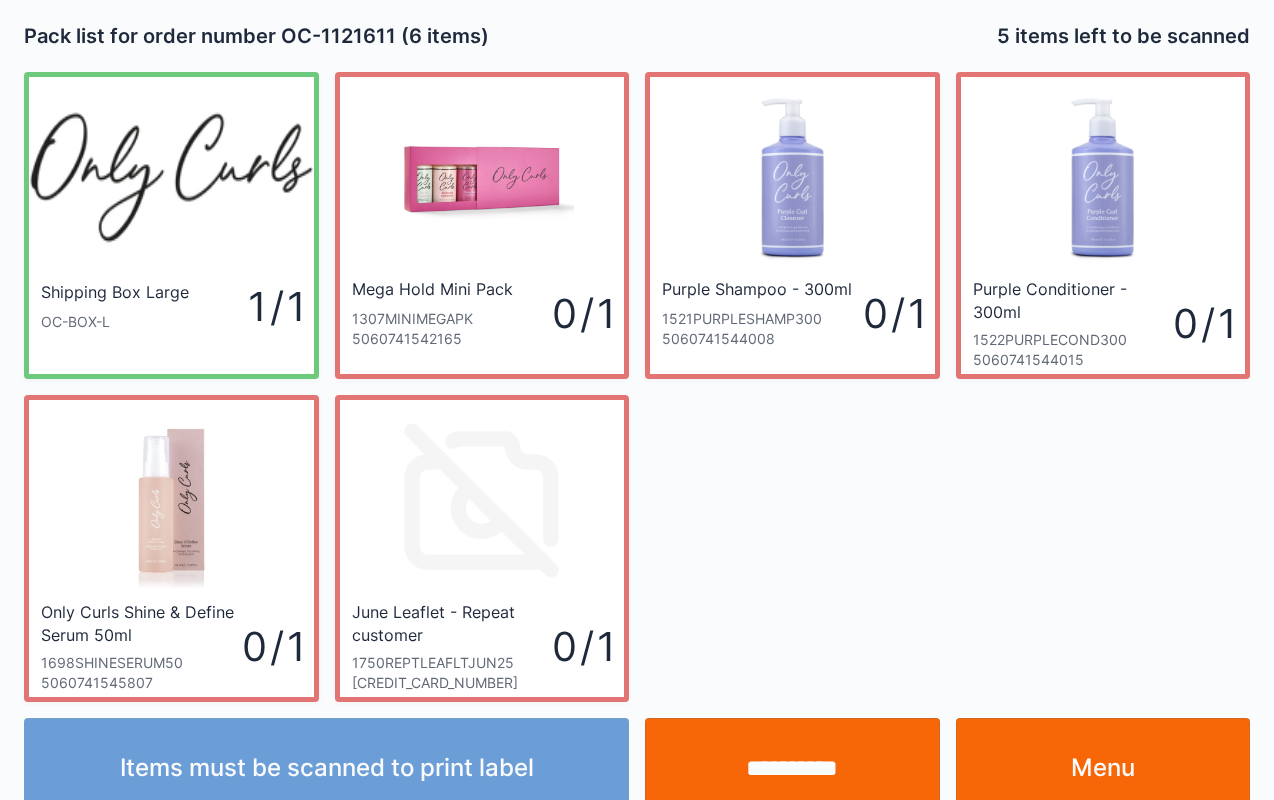 click on "Menu" at bounding box center [1103, 768] 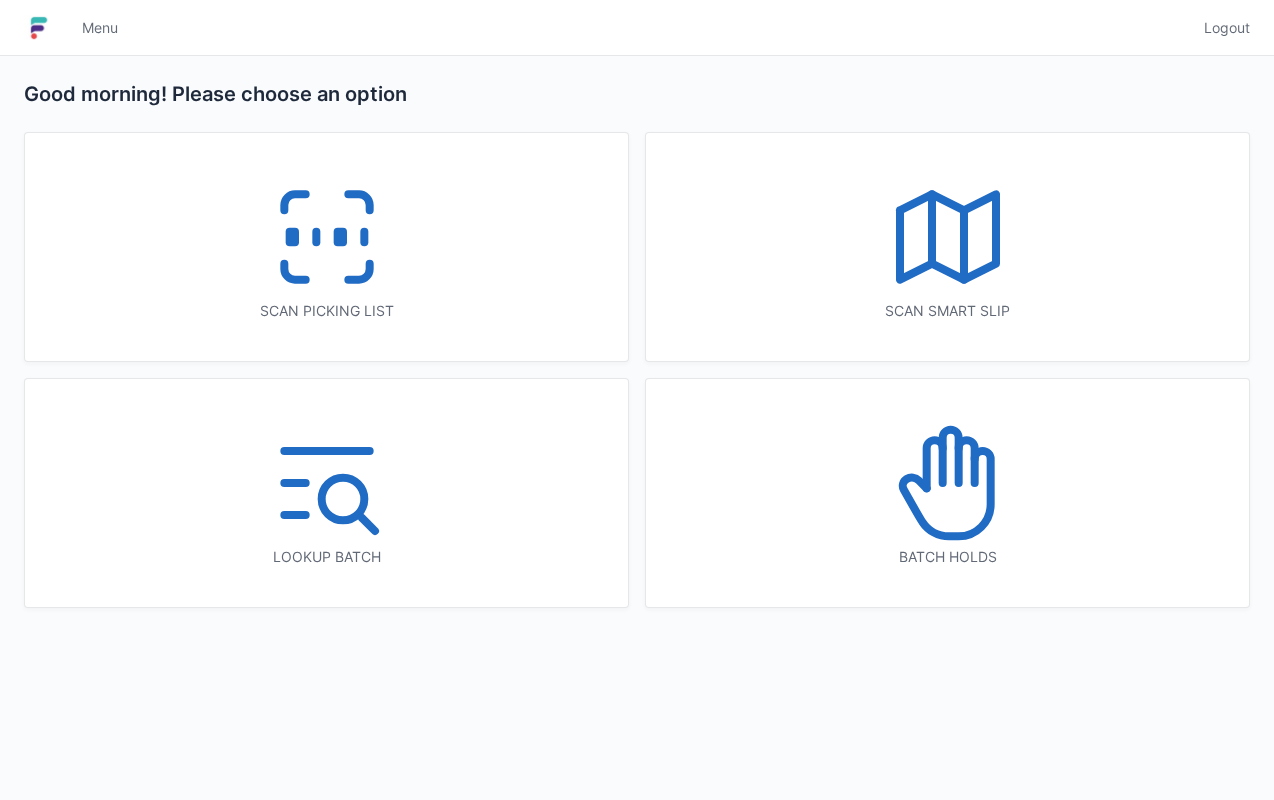 scroll, scrollTop: 0, scrollLeft: 0, axis: both 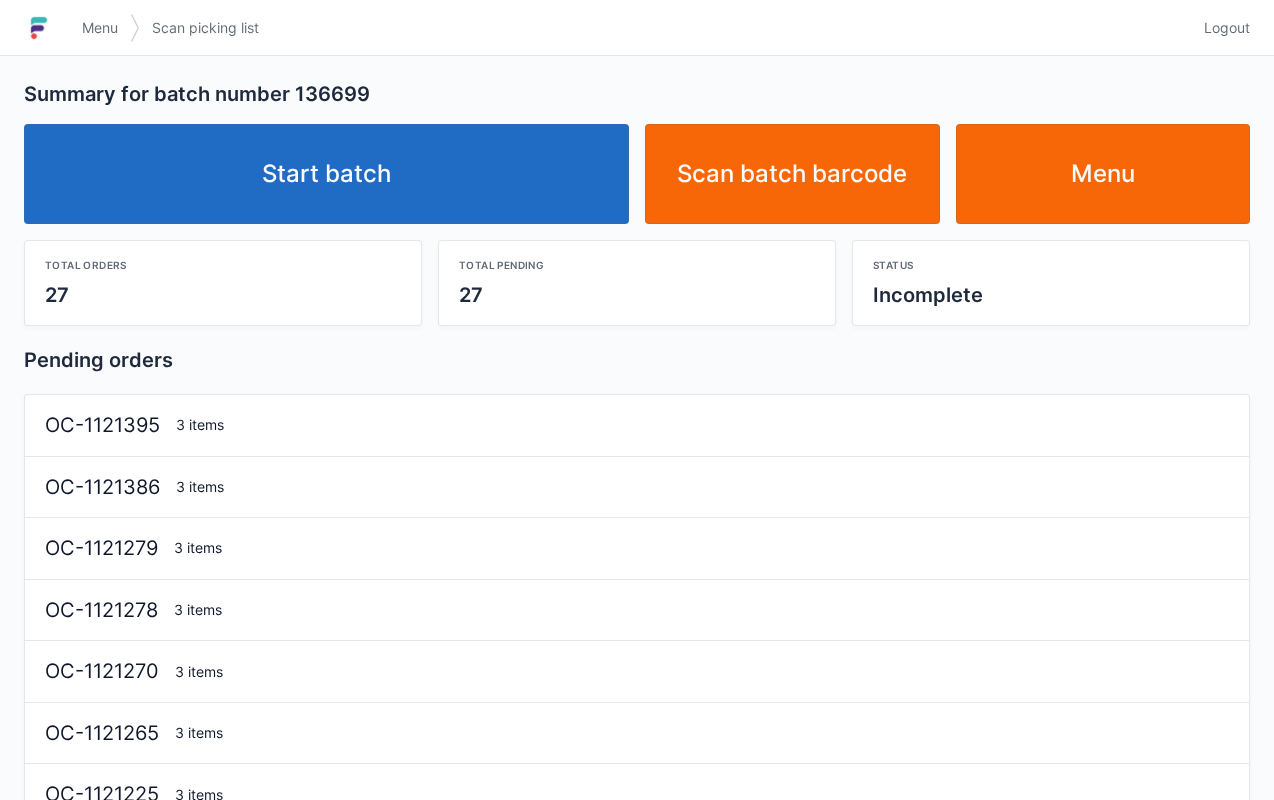 click on "Start batch" at bounding box center (326, 174) 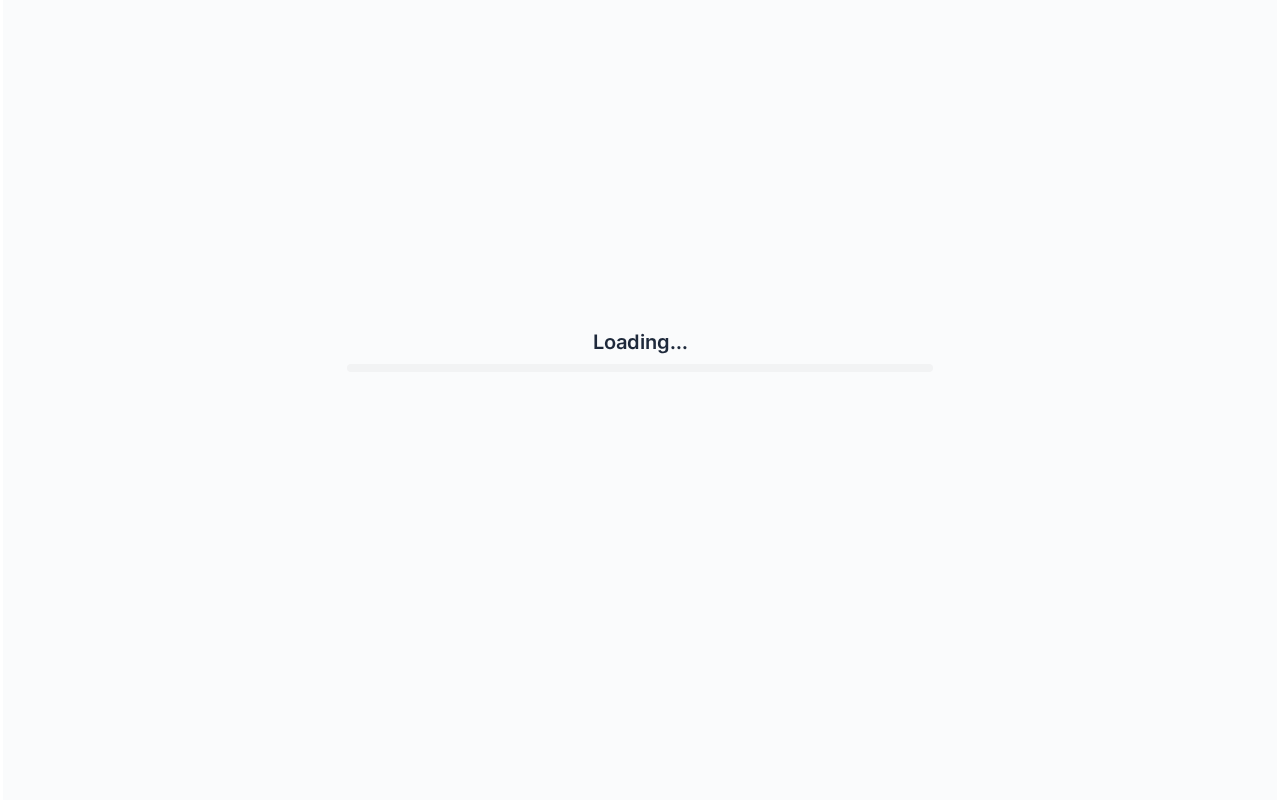 scroll, scrollTop: 0, scrollLeft: 0, axis: both 